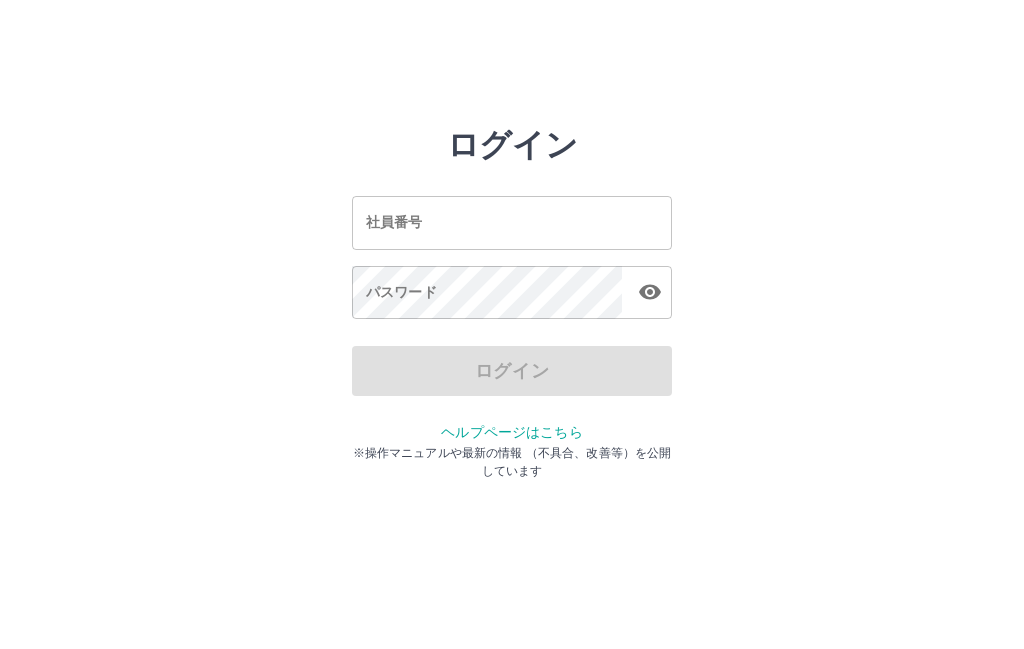 scroll, scrollTop: 0, scrollLeft: 0, axis: both 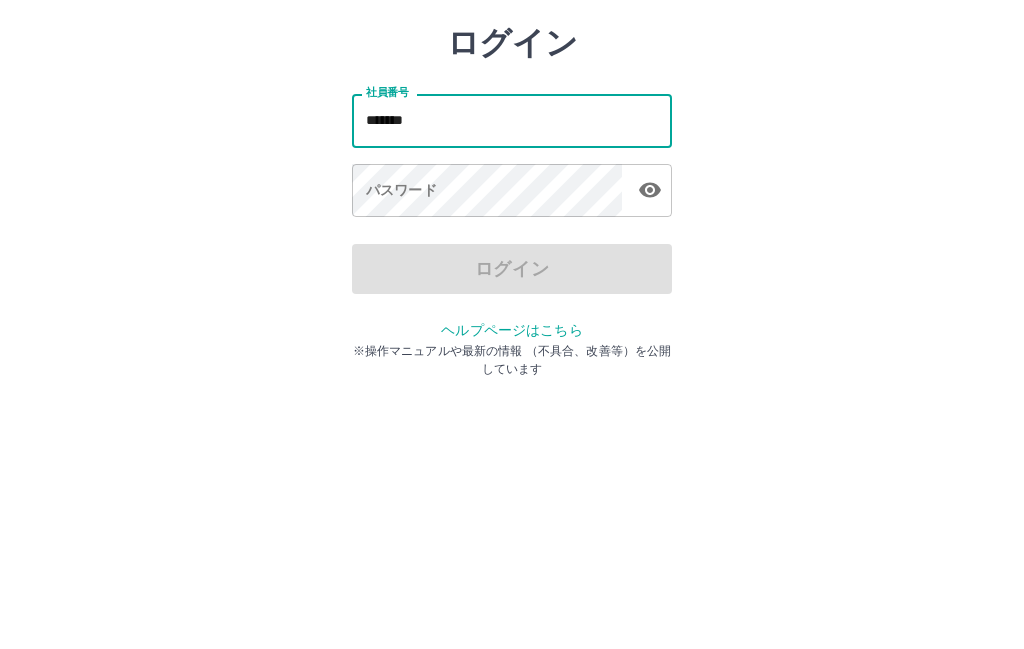 type on "*******" 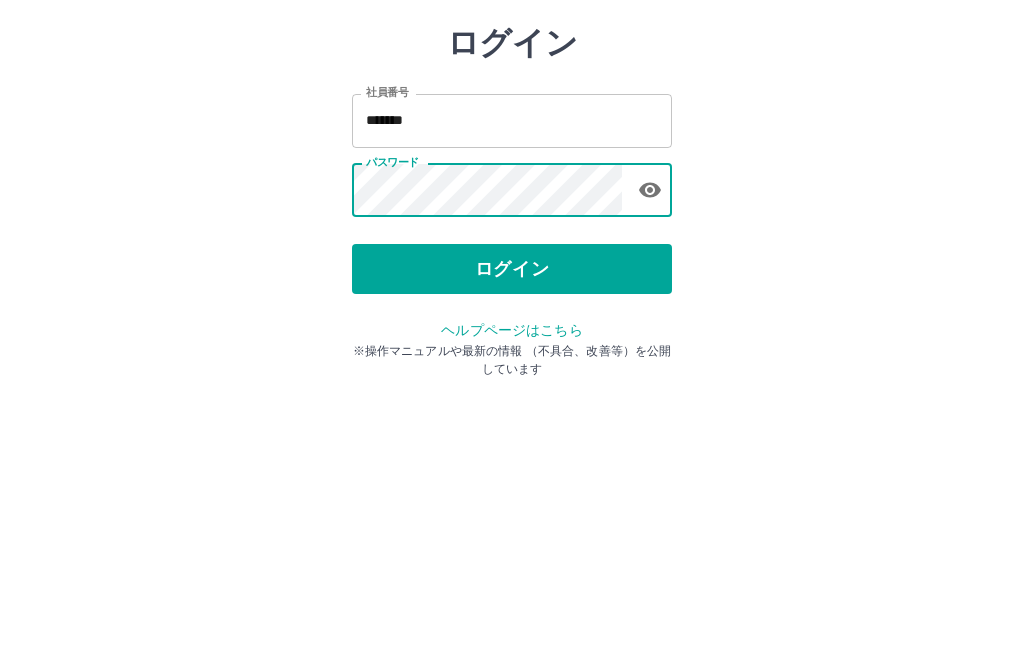 click on "ログイン" at bounding box center (512, 371) 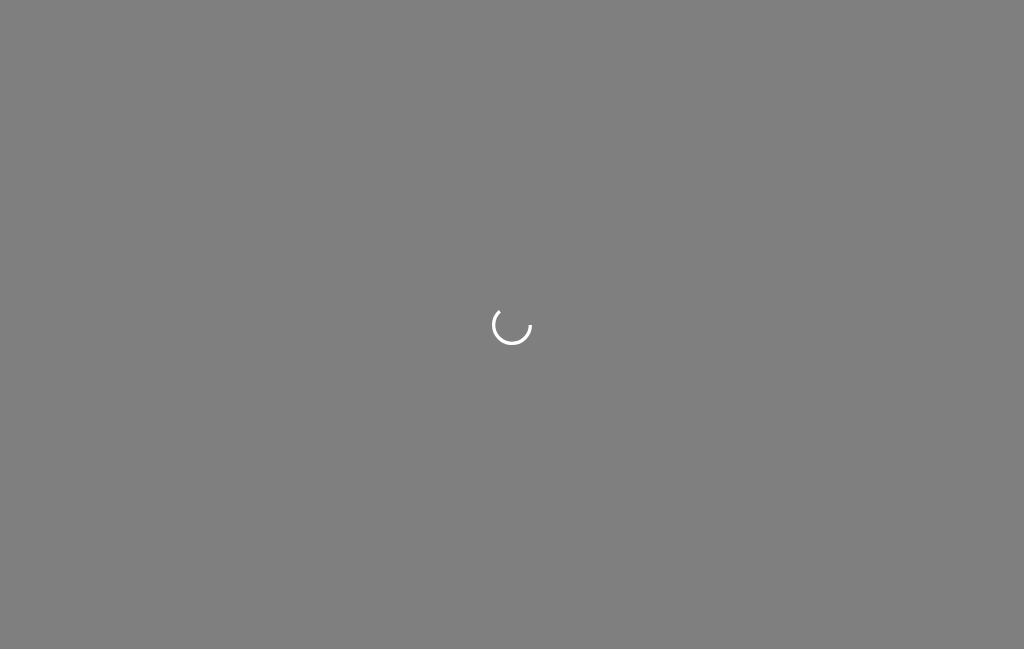 scroll, scrollTop: 0, scrollLeft: 0, axis: both 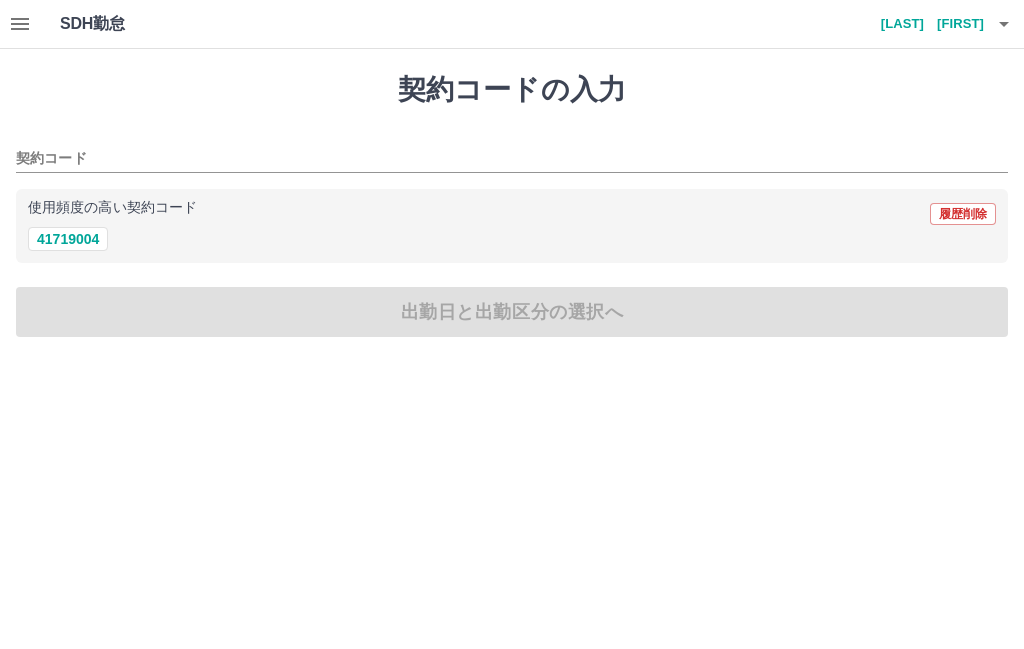 click on "41719004" at bounding box center [68, 239] 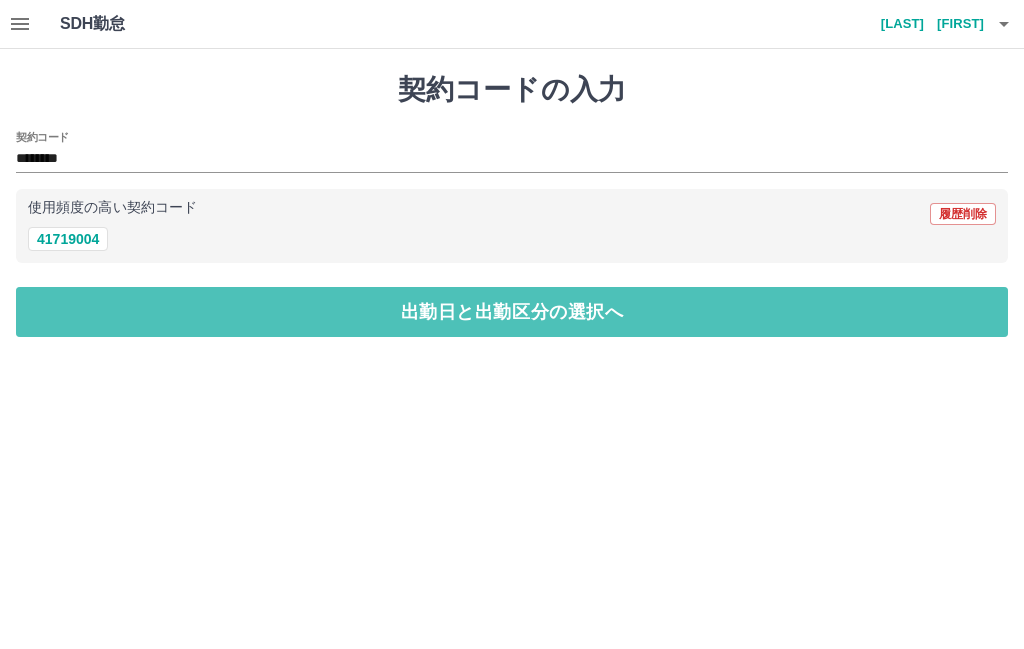 click on "出勤日と出勤区分の選択へ" at bounding box center (512, 312) 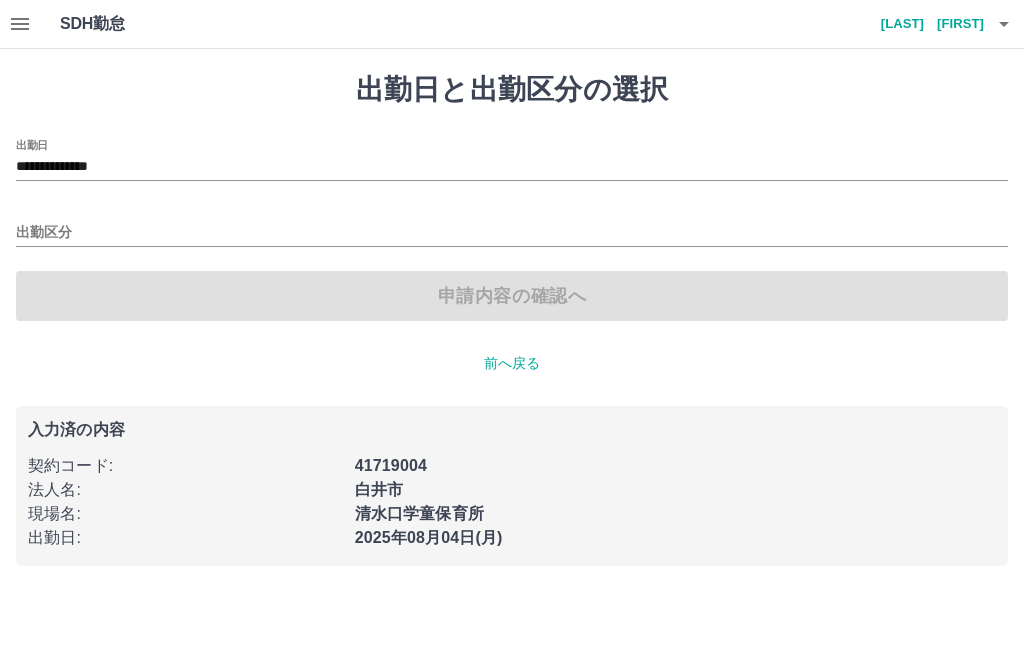 click on "出勤区分" at bounding box center (512, 233) 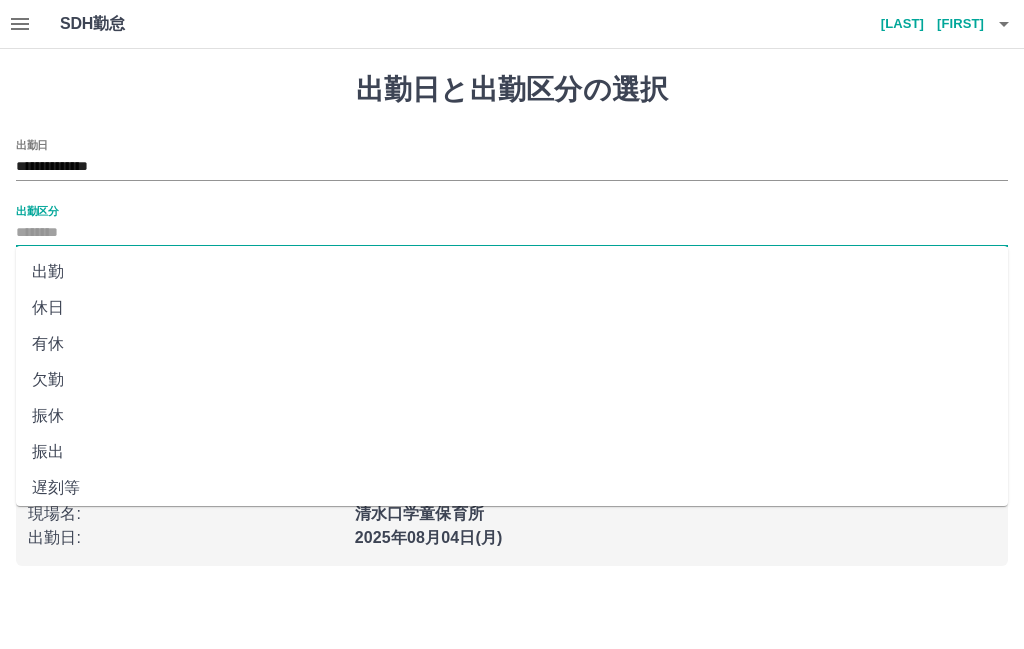 click on "出勤" at bounding box center (512, 272) 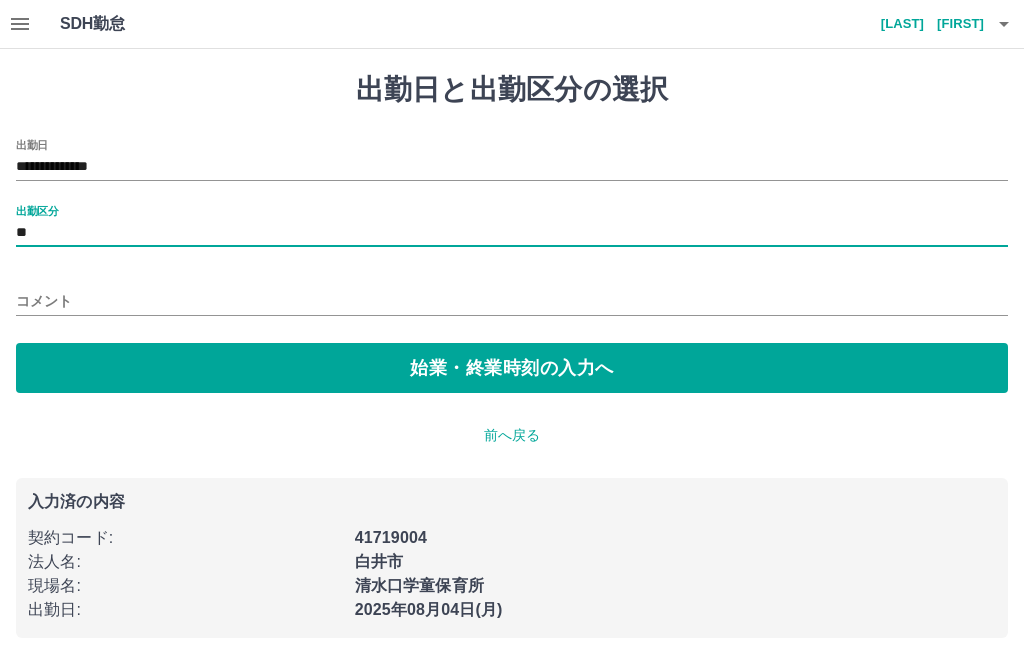 click on "始業・終業時刻の入力へ" at bounding box center [512, 368] 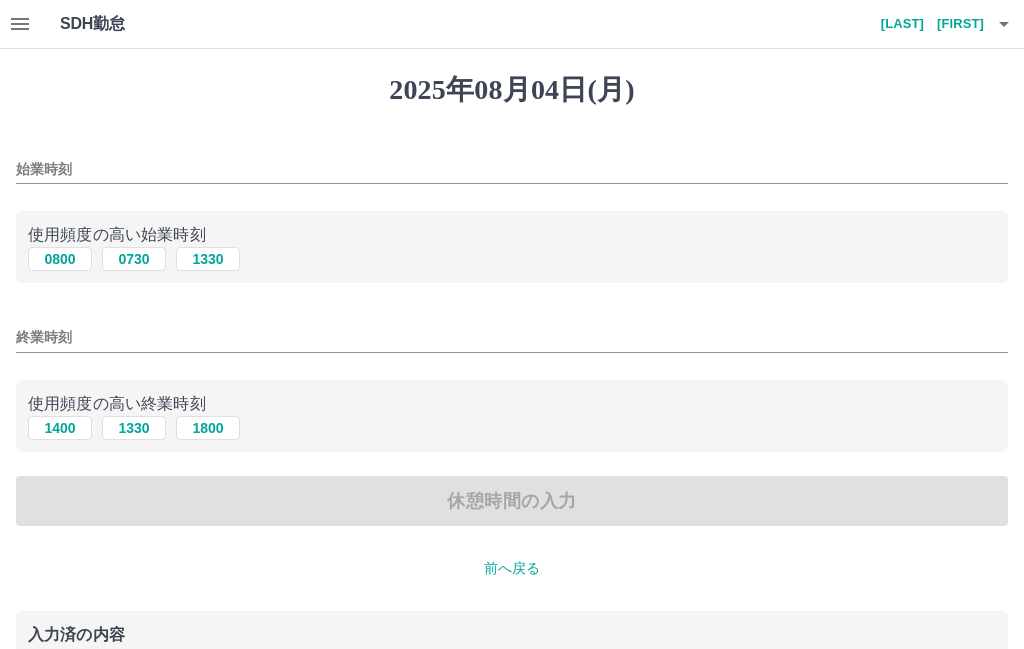 click on "0730" at bounding box center (134, 259) 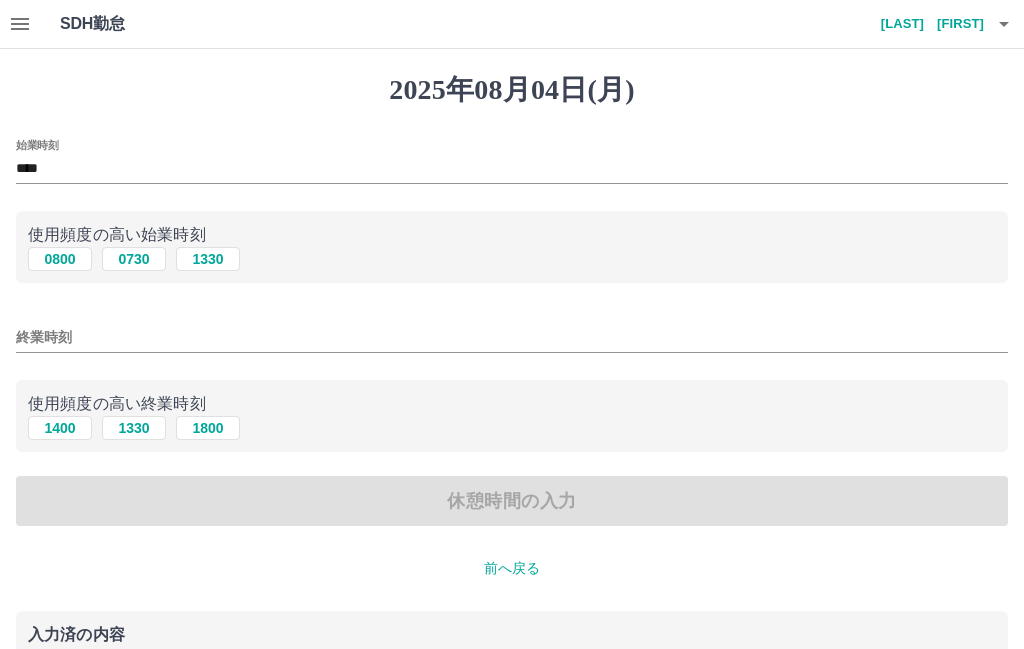 click on "1330" at bounding box center [134, 428] 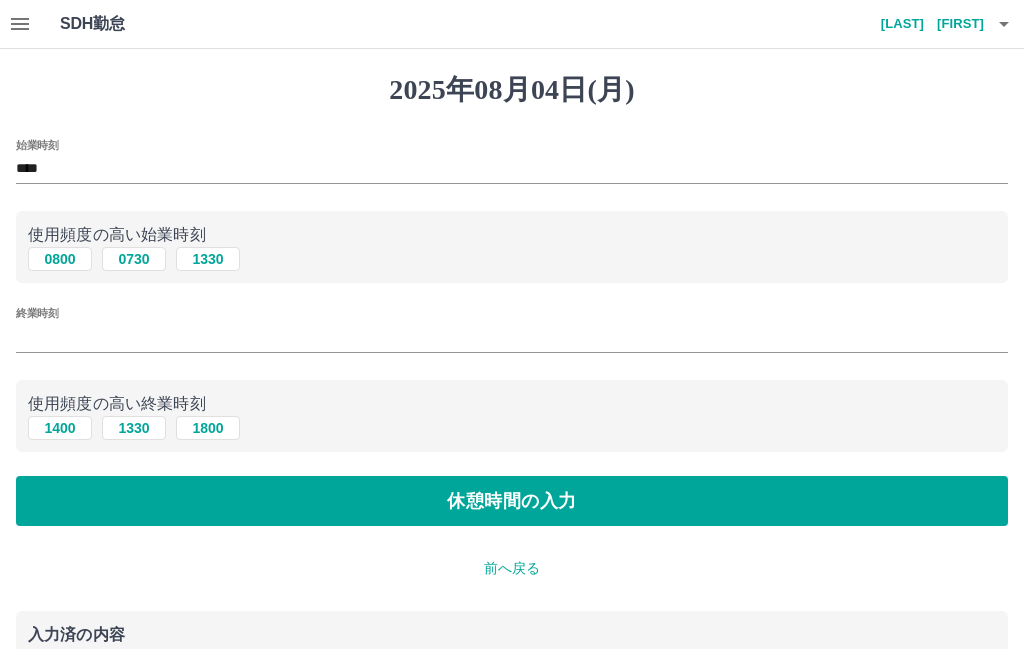 type on "****" 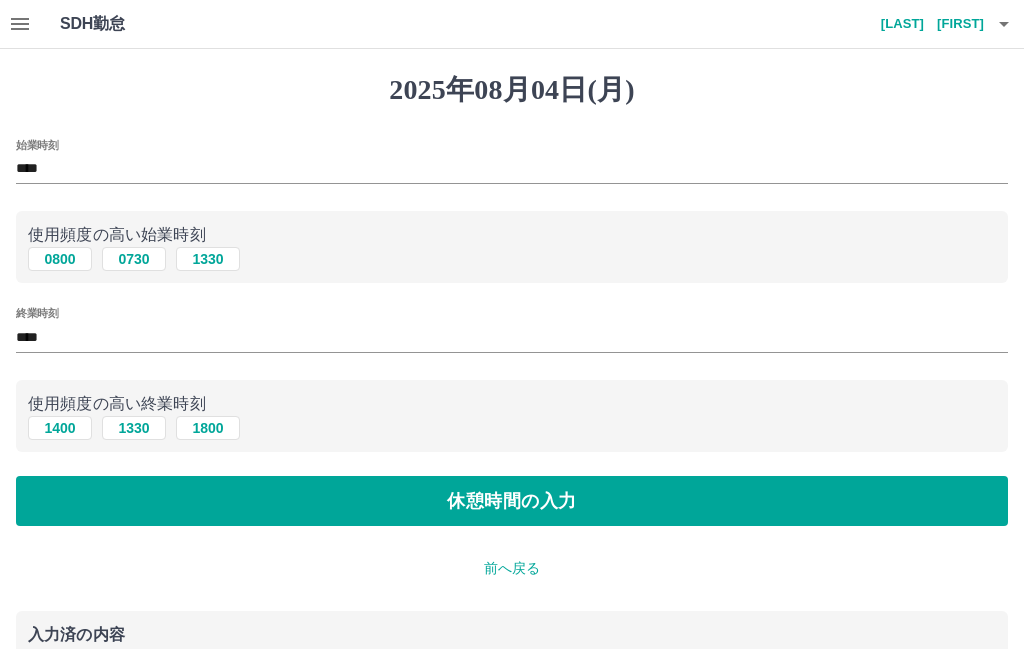 click on "休憩時間の入力" at bounding box center (512, 501) 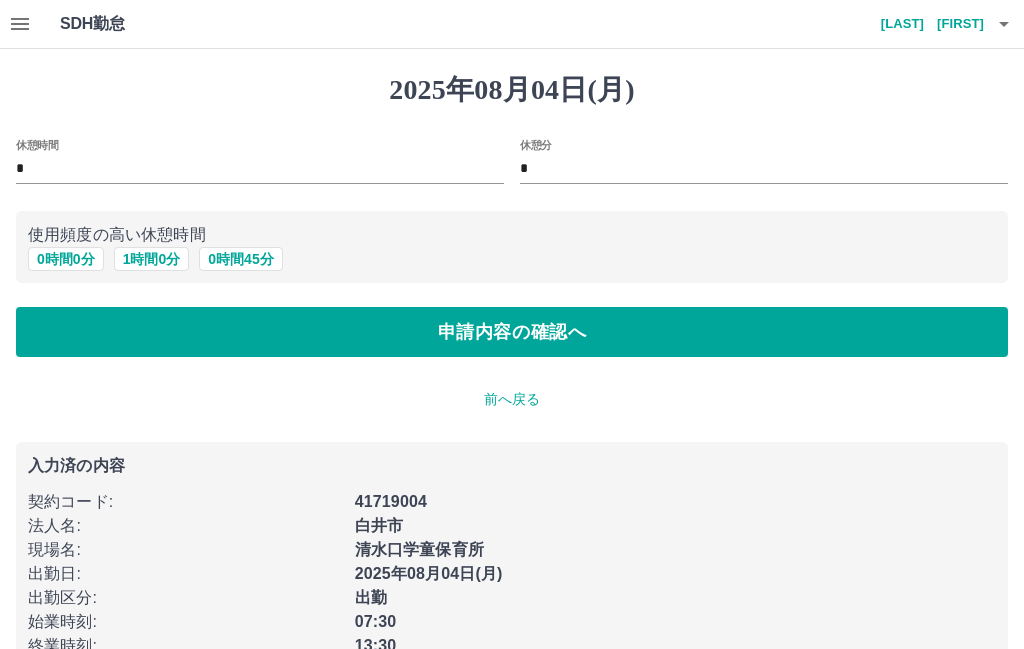 click on "申請内容の確認へ" at bounding box center (512, 332) 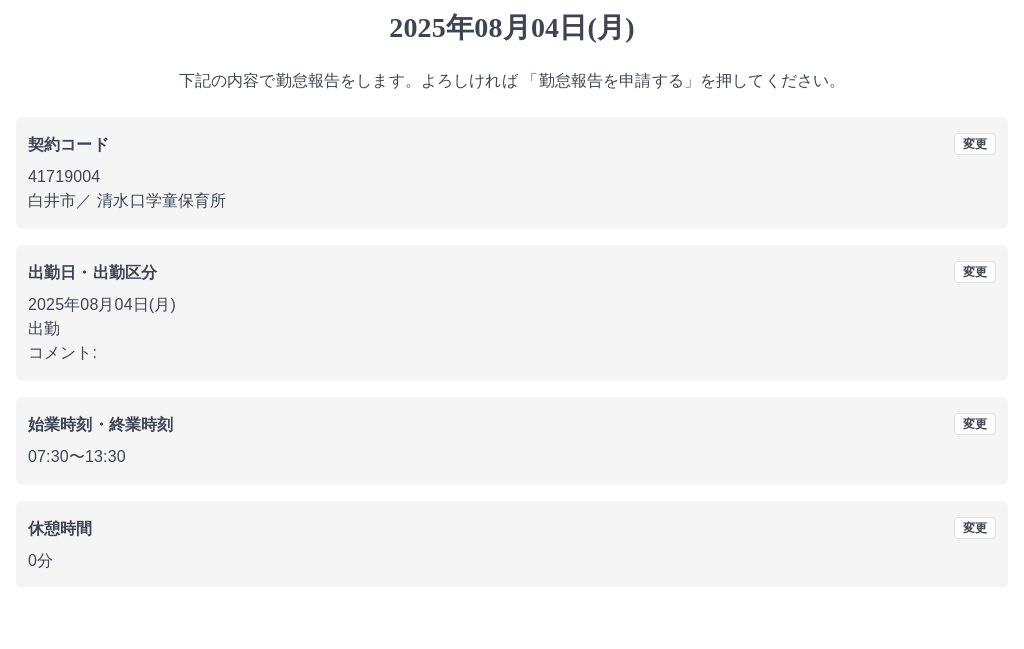 scroll, scrollTop: 25, scrollLeft: 0, axis: vertical 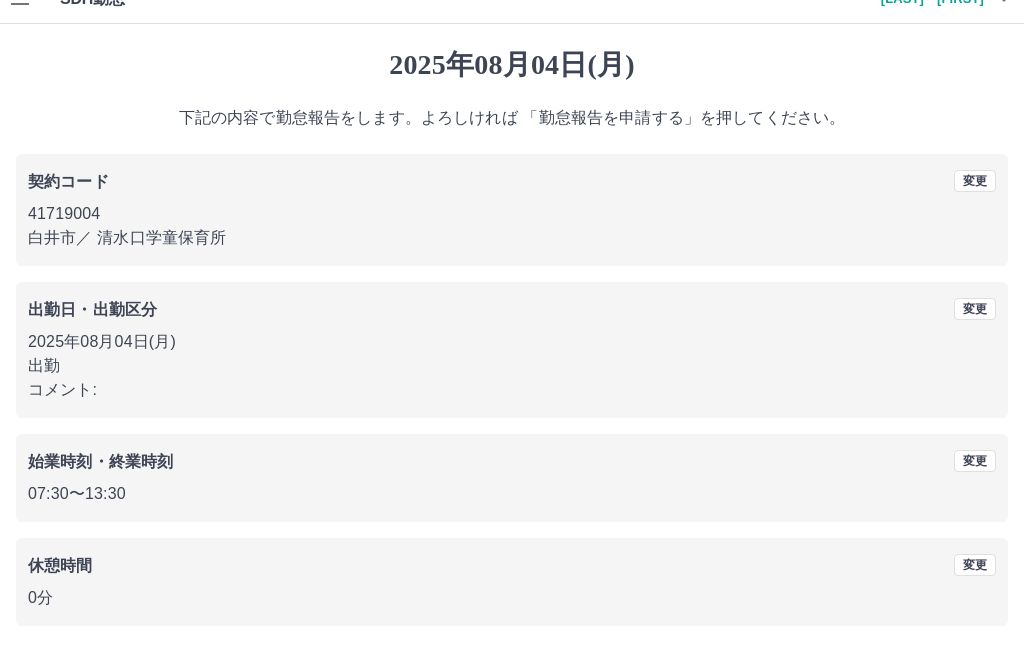click on "勤怠報告を申請する" at bounding box center (512, 675) 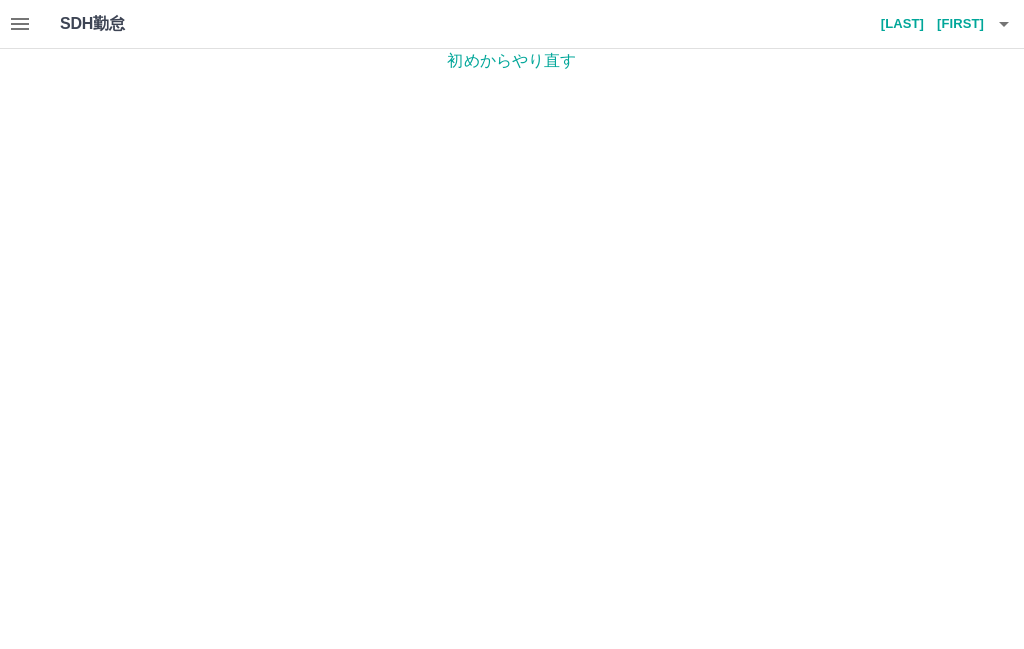 scroll, scrollTop: 0, scrollLeft: 0, axis: both 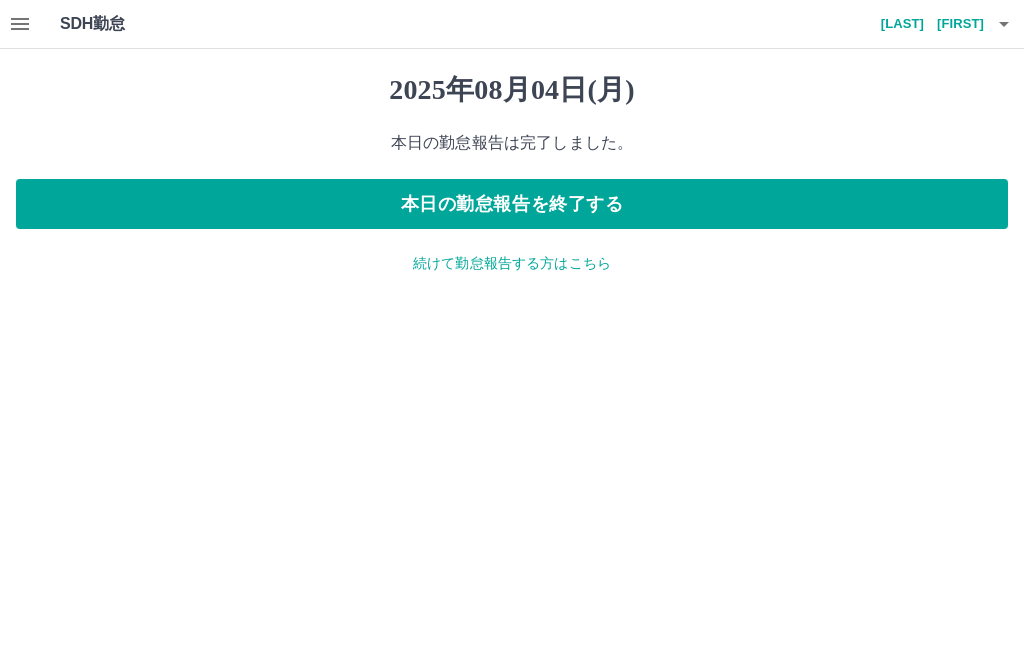 click on "続けて勤怠報告する方はこちら" at bounding box center (512, 263) 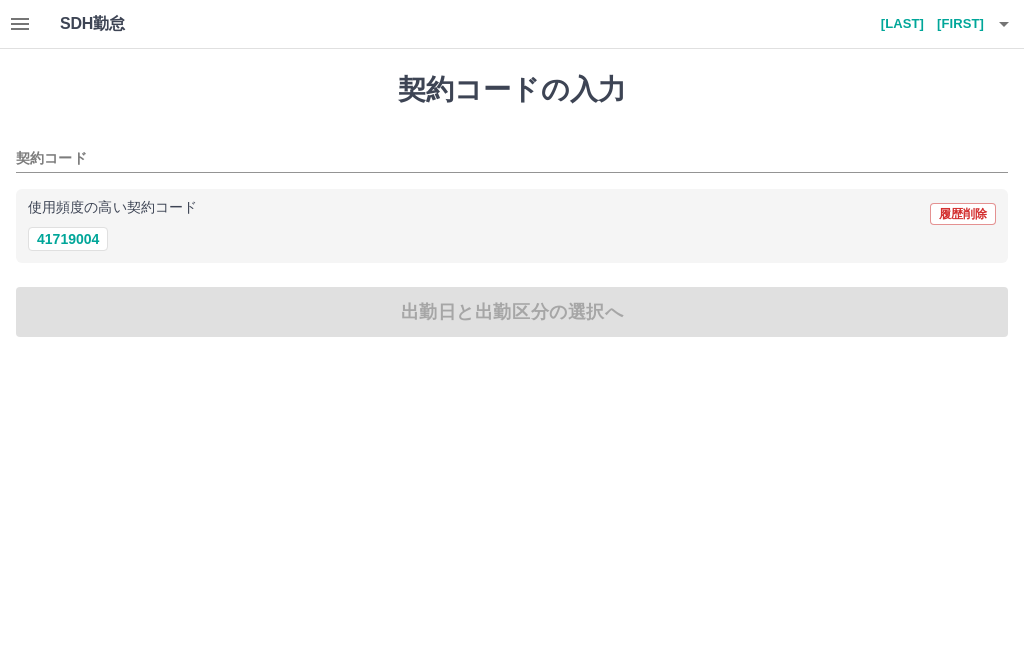 click on "41719004" at bounding box center [68, 239] 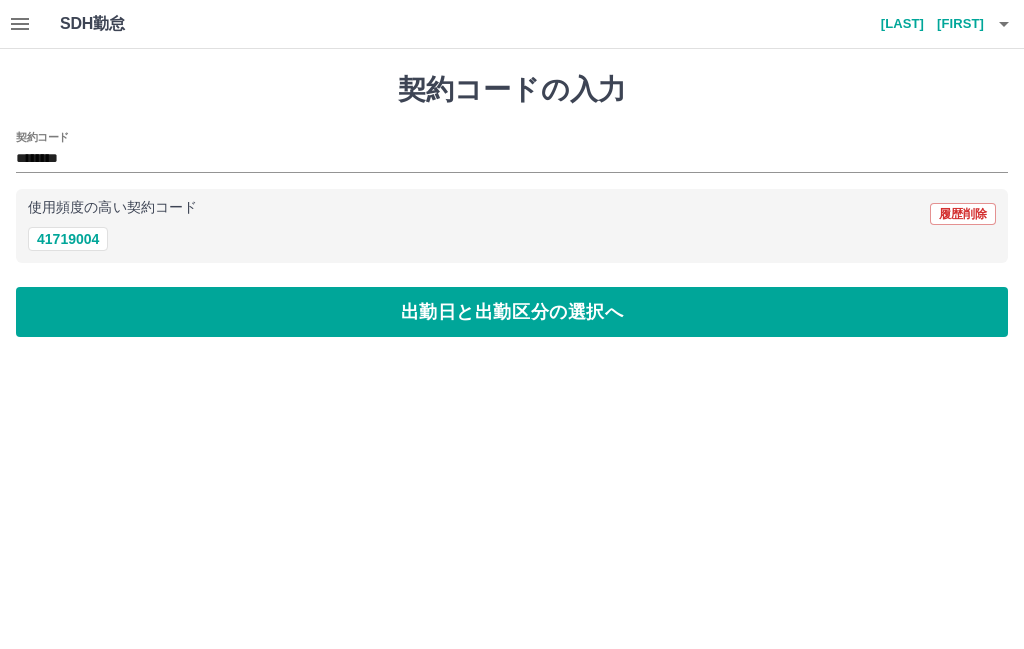 click on "出勤日と出勤区分の選択へ" at bounding box center (512, 312) 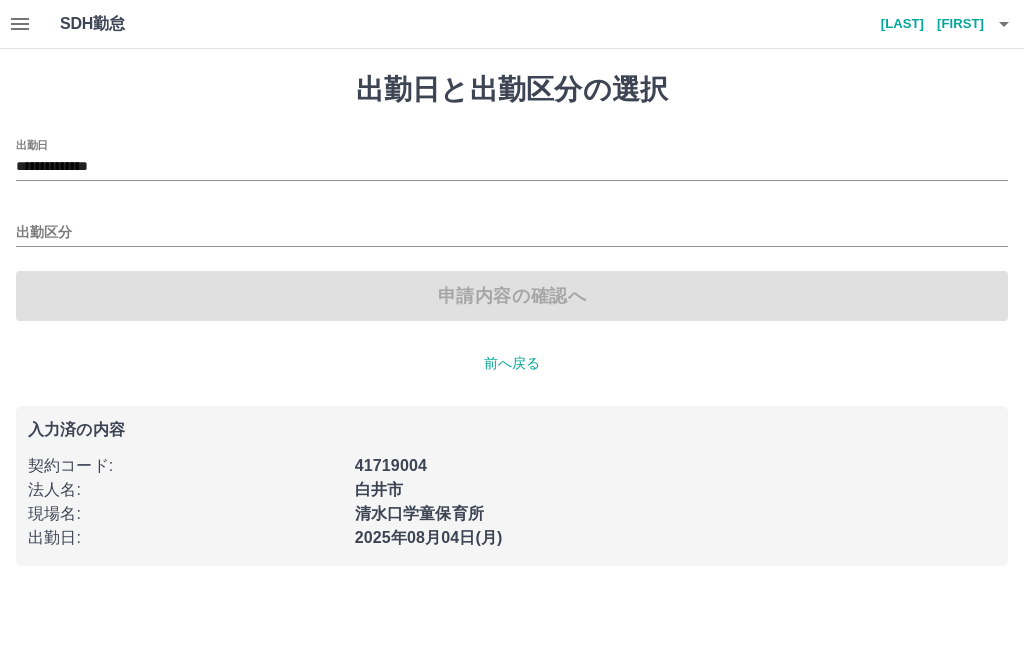 click on "**********" at bounding box center [512, 167] 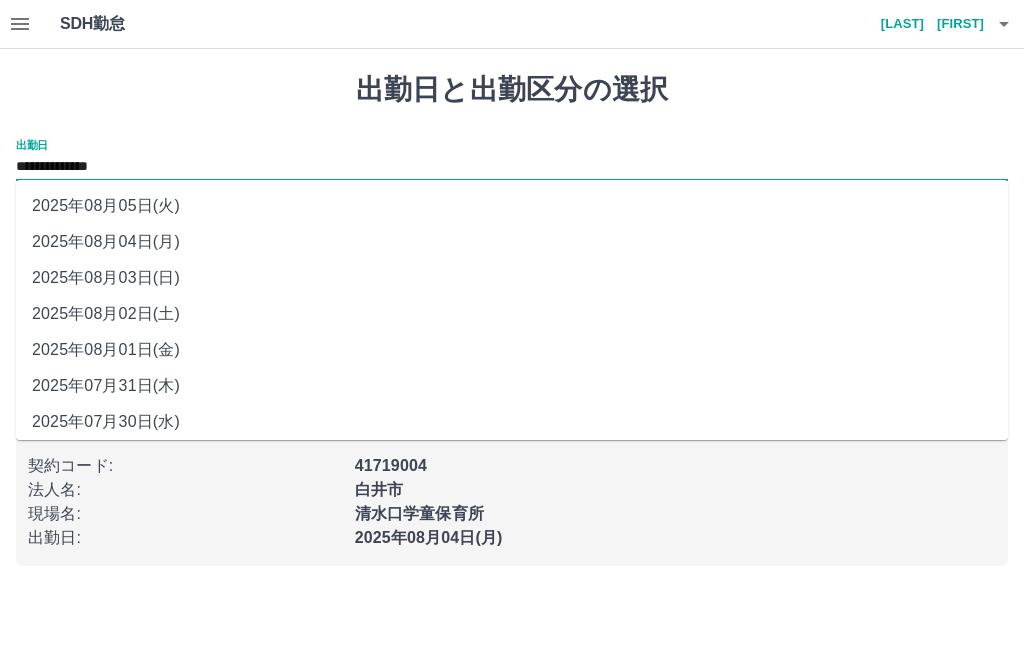 click on "2025年08月05日(火)" at bounding box center [512, 206] 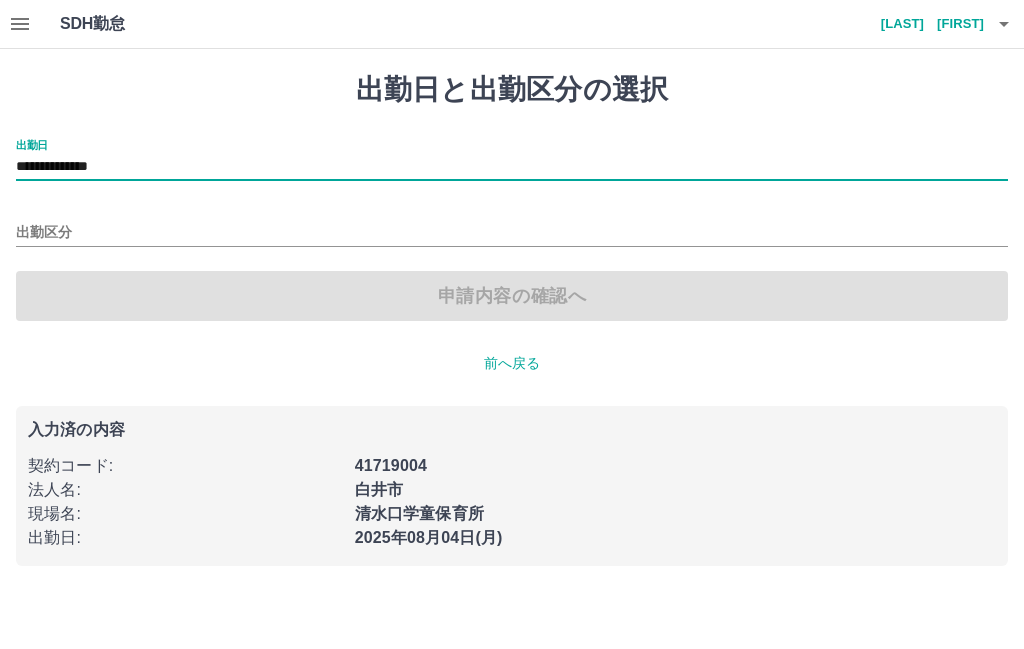 click on "出勤区分" at bounding box center [512, 233] 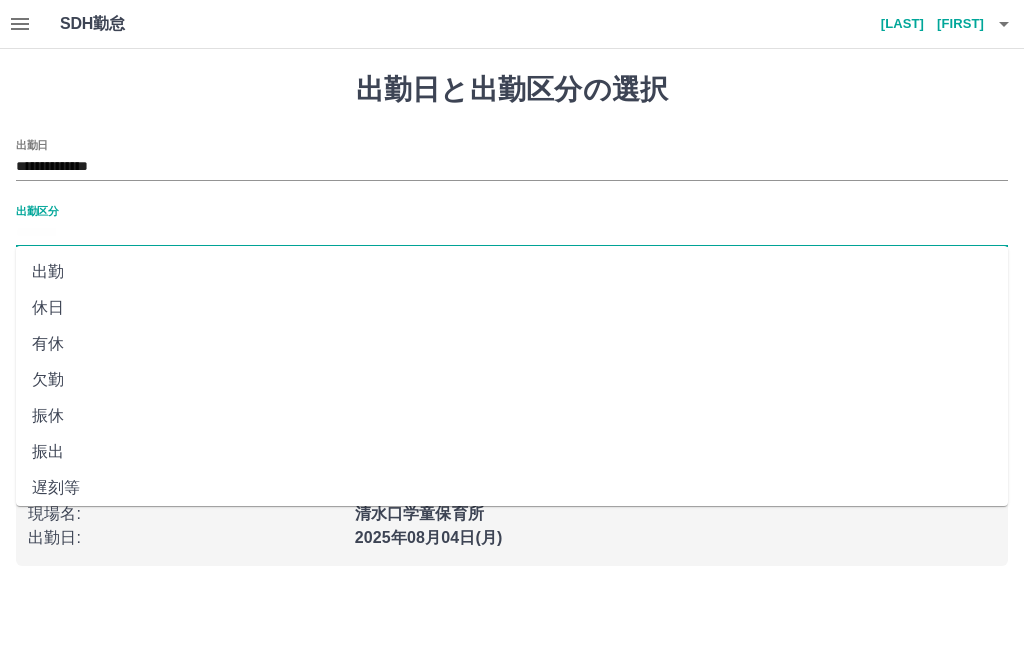 click on "休日" at bounding box center (512, 308) 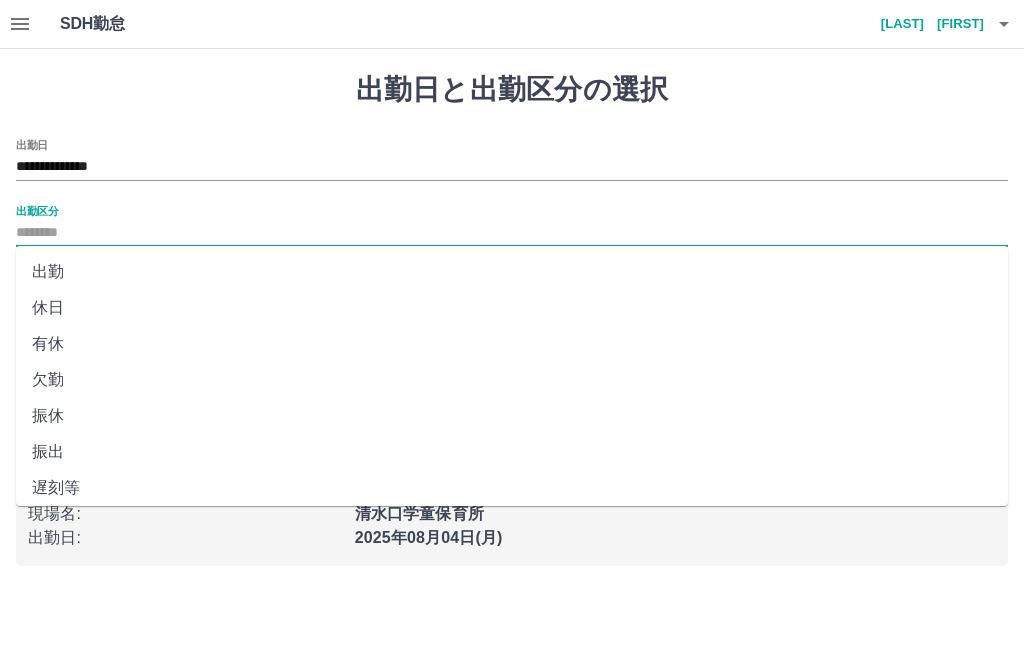 type on "**" 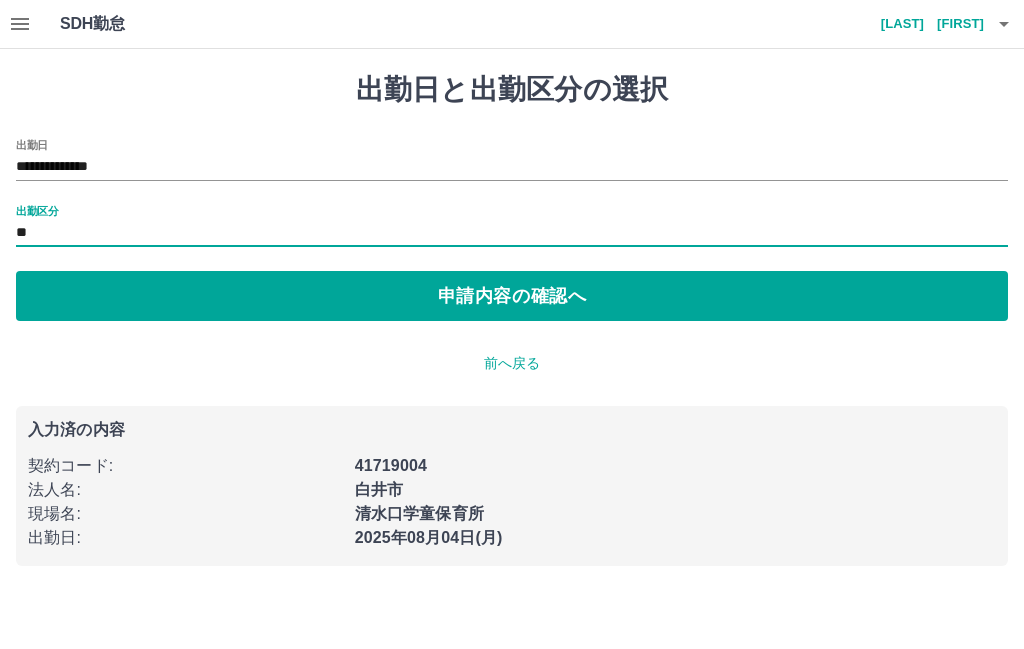 click on "申請内容の確認へ" at bounding box center [512, 296] 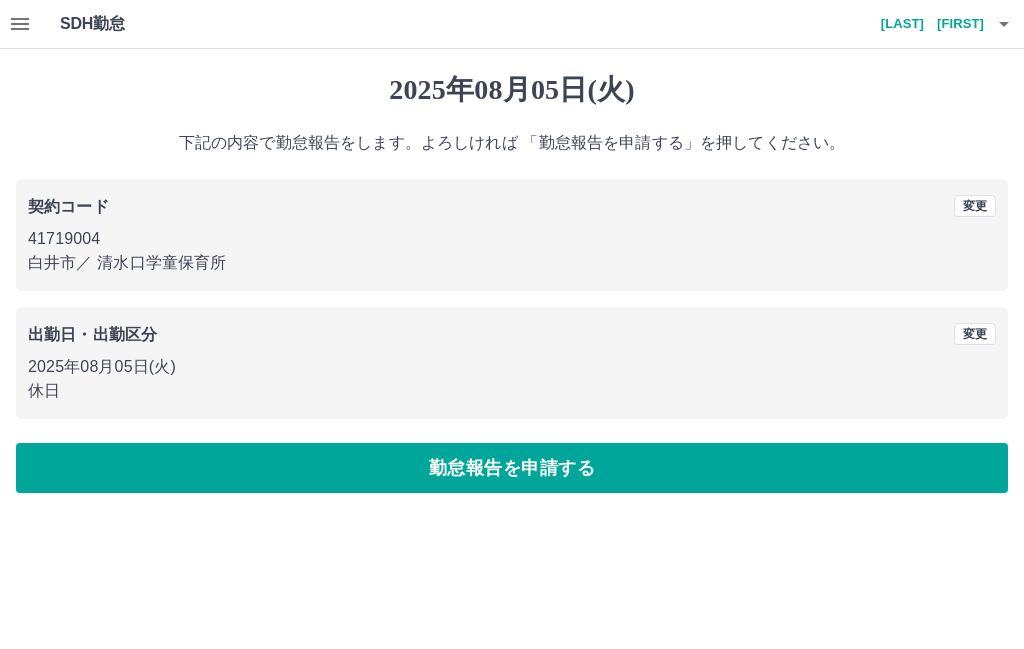 click on "勤怠報告を申請する" at bounding box center (512, 468) 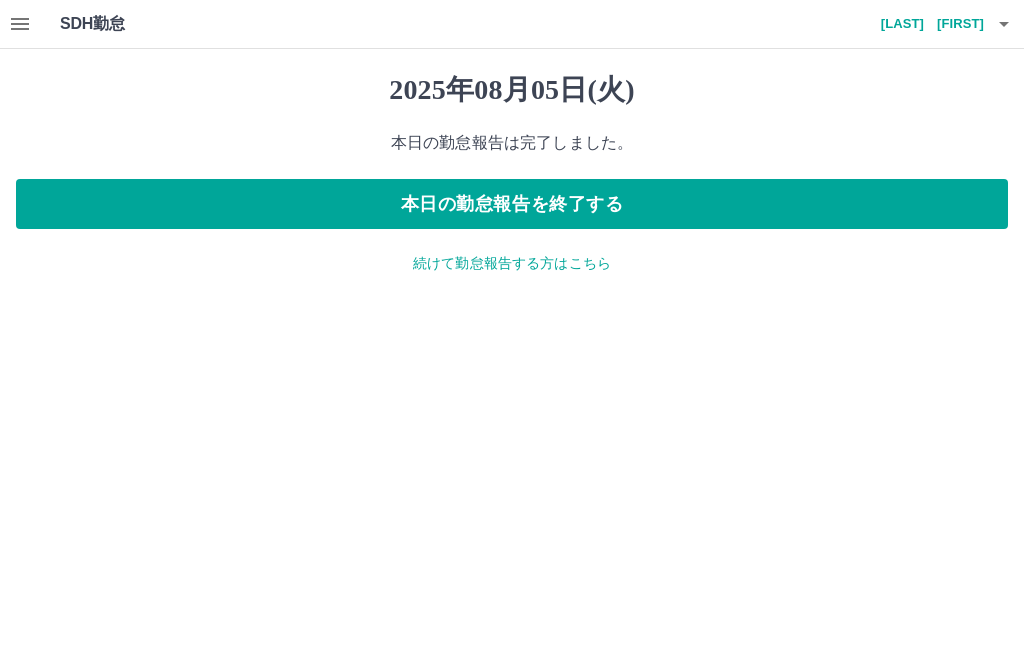 click on "続けて勤怠報告する方はこちら" at bounding box center [512, 263] 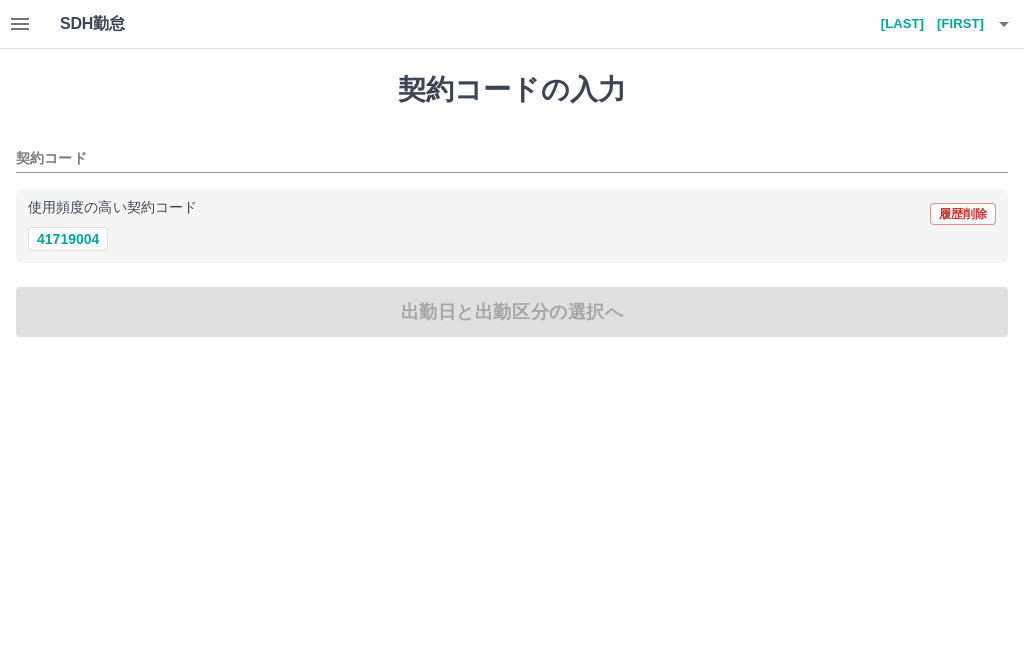 click on "41719004" at bounding box center (68, 239) 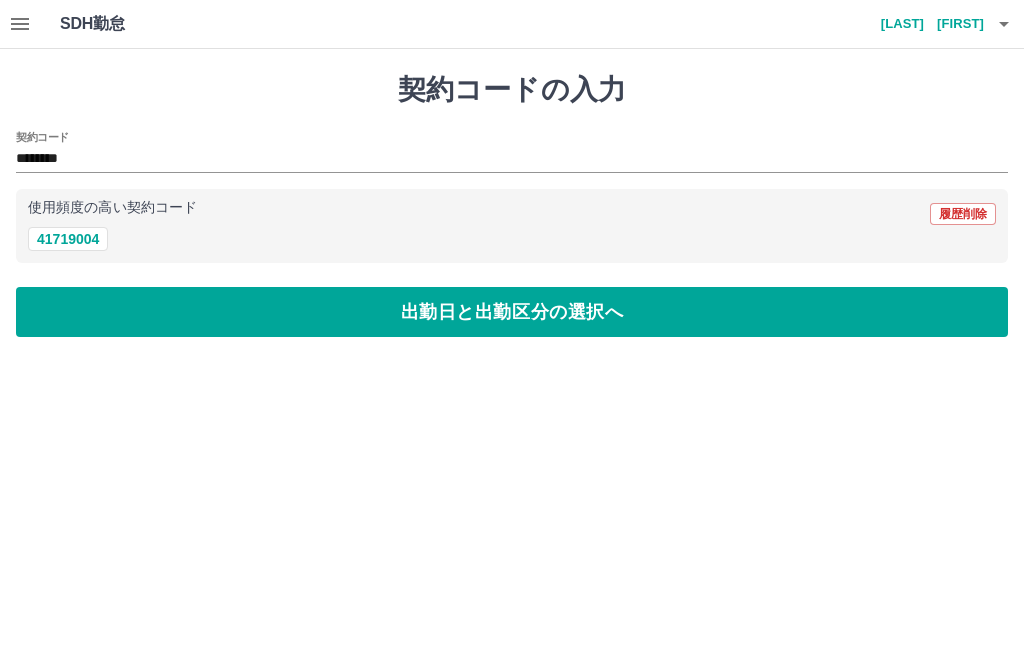 click on "出勤日と出勤区分の選択へ" at bounding box center (512, 312) 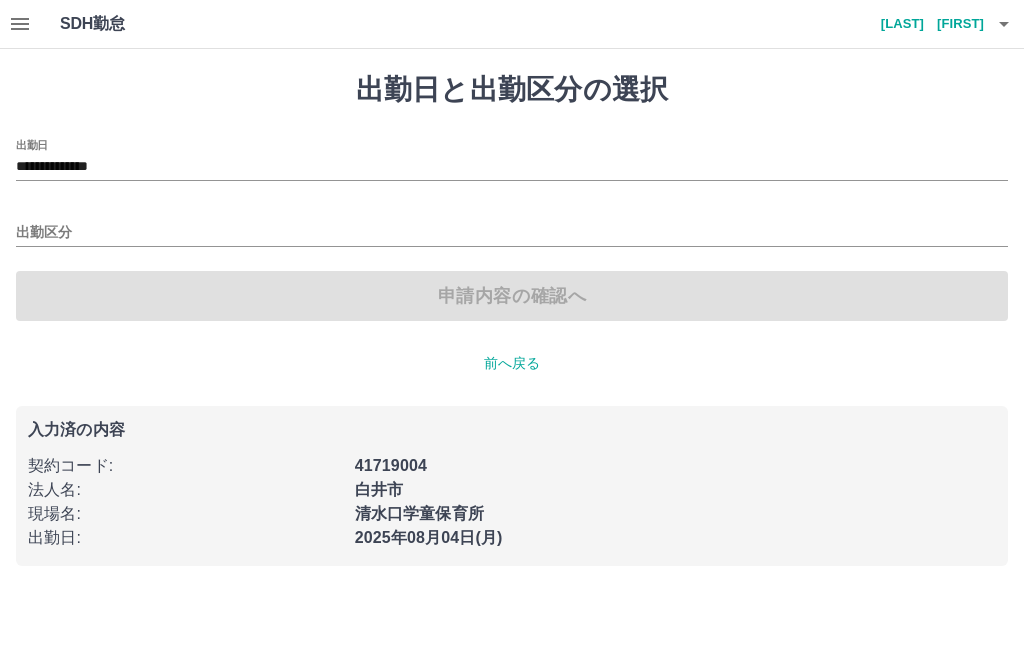 click on "**********" at bounding box center (512, 167) 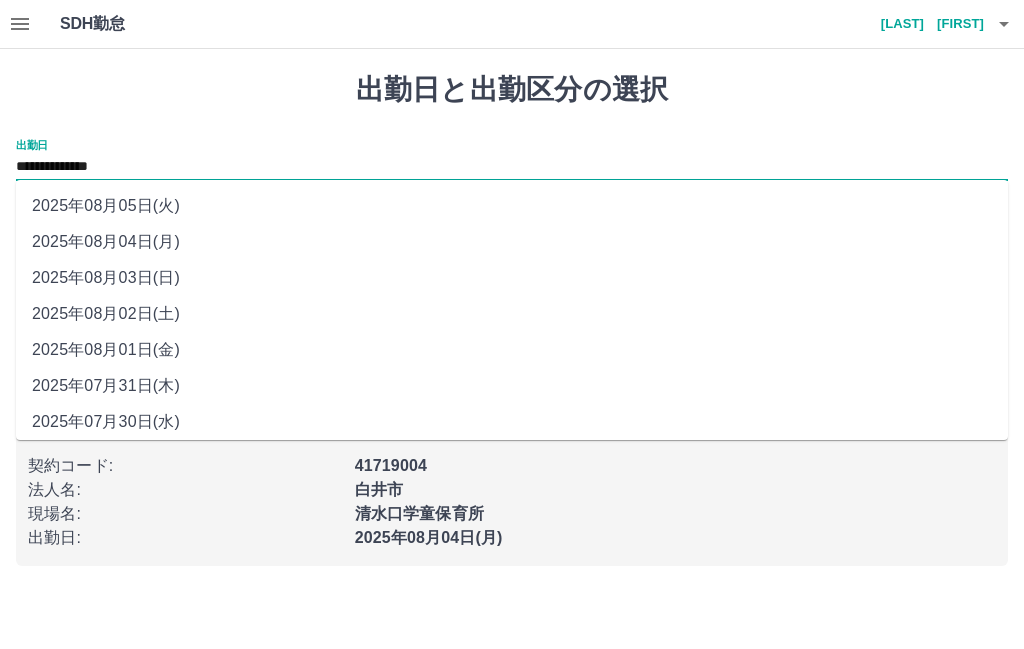 click on "2025年08月03日(日)" at bounding box center [512, 278] 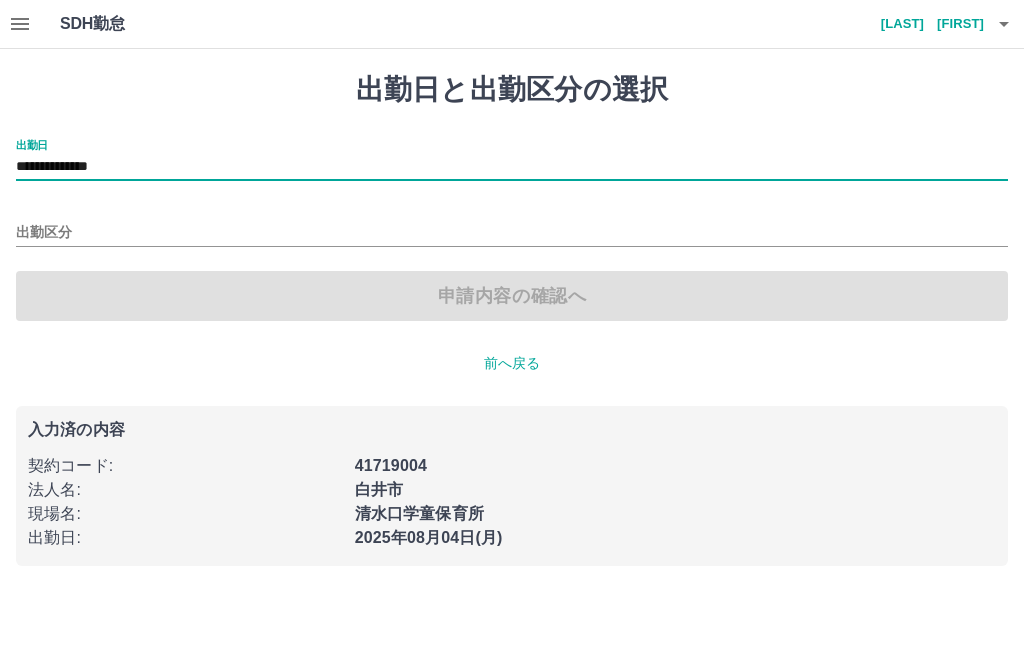 click on "出勤区分" at bounding box center [512, 233] 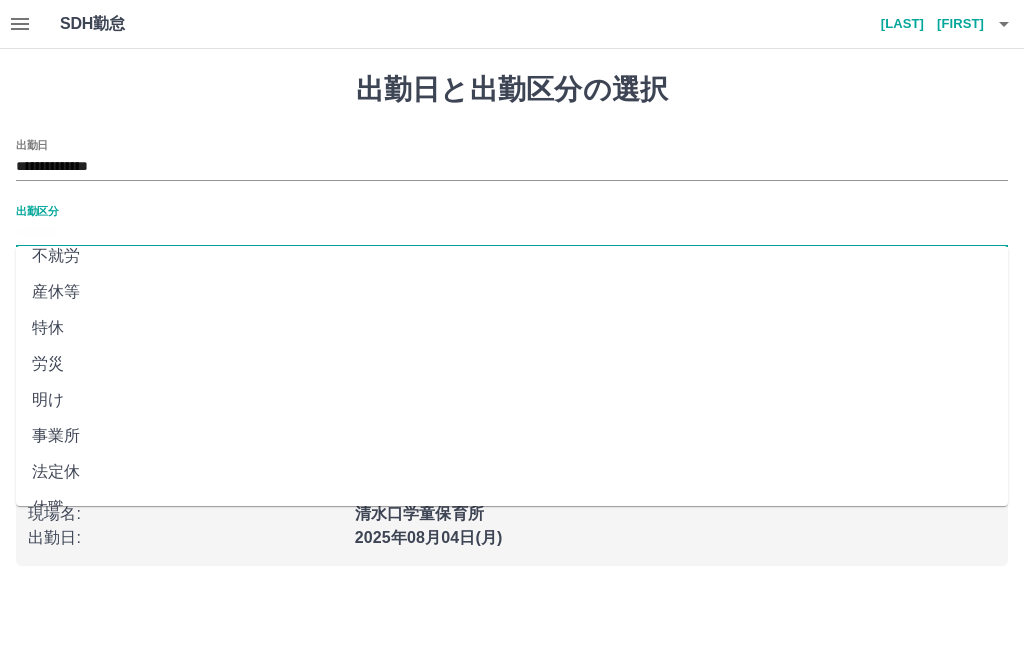 scroll, scrollTop: 375, scrollLeft: 0, axis: vertical 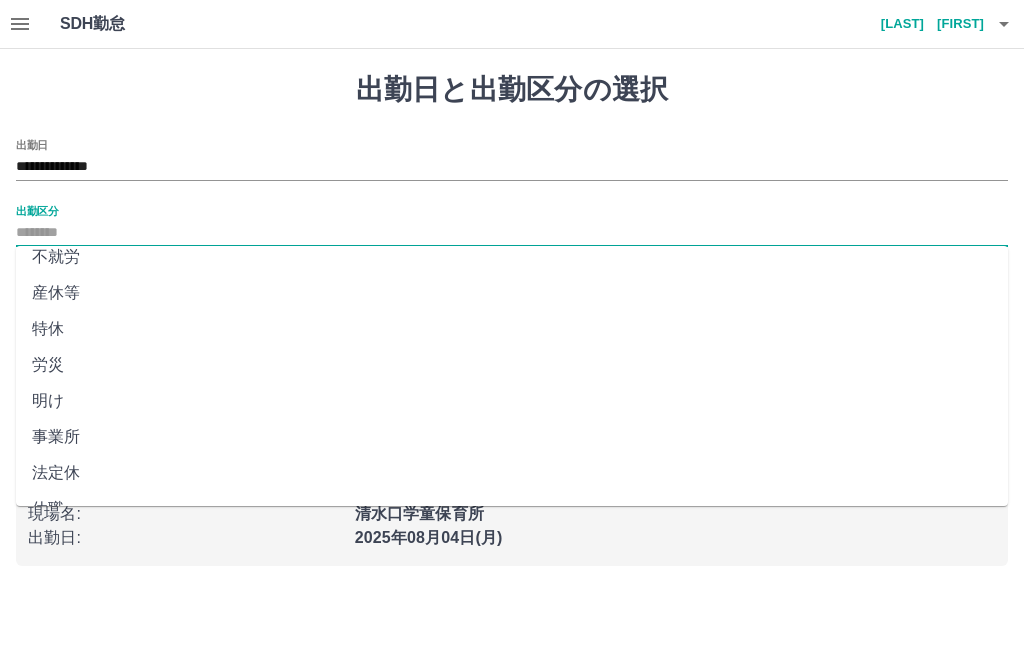 click on "法定休" at bounding box center [512, 473] 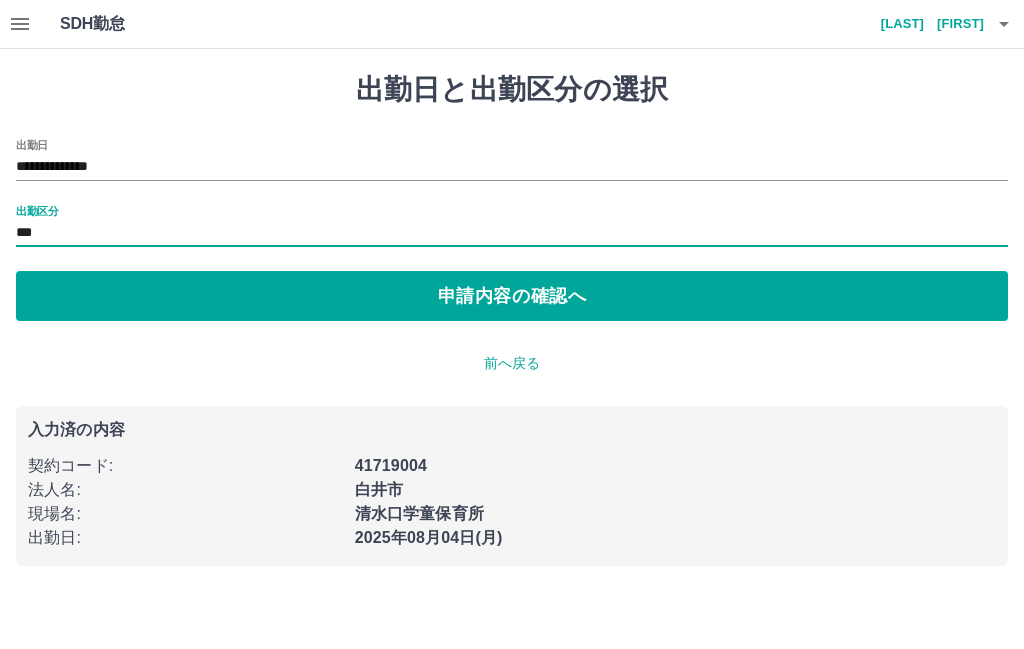 click on "申請内容の確認へ" at bounding box center [512, 296] 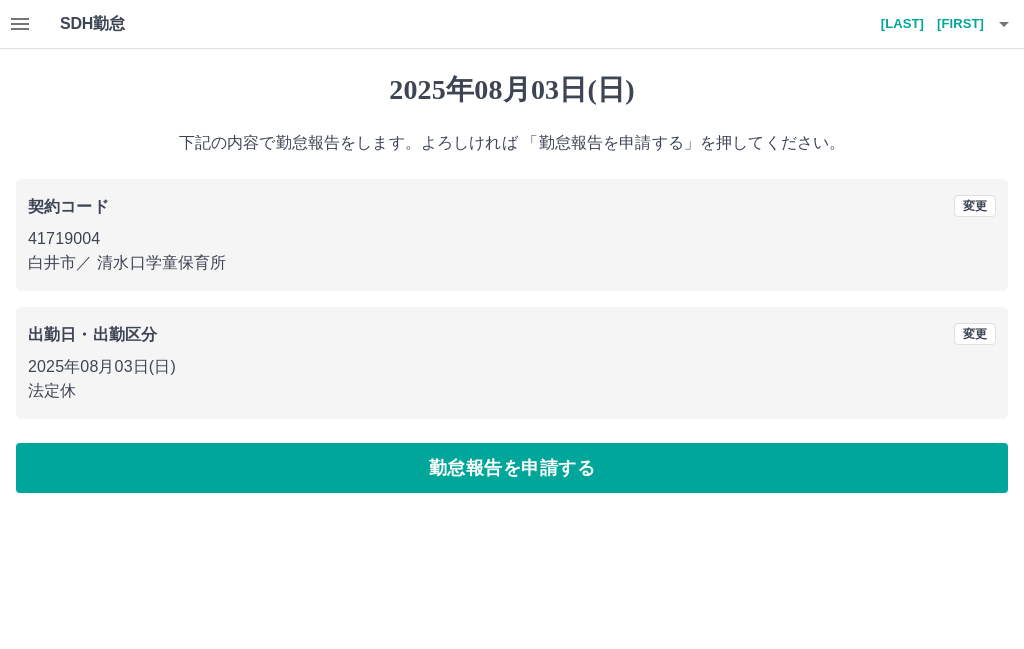 click on "勤怠報告を申請する" at bounding box center [512, 468] 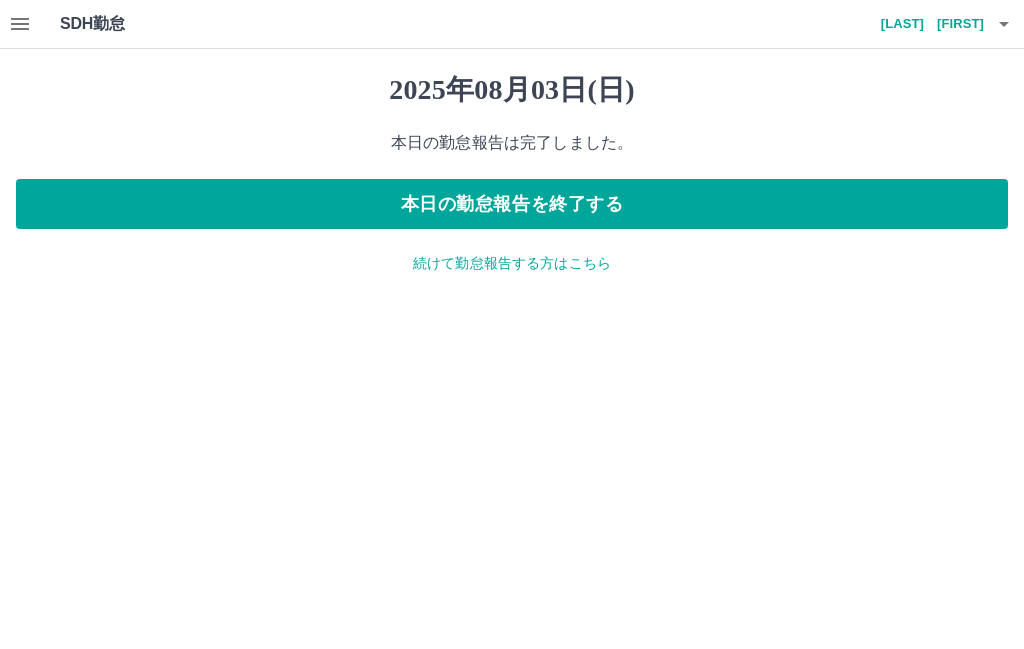 click on "続けて勤怠報告する方はこちら" at bounding box center [512, 263] 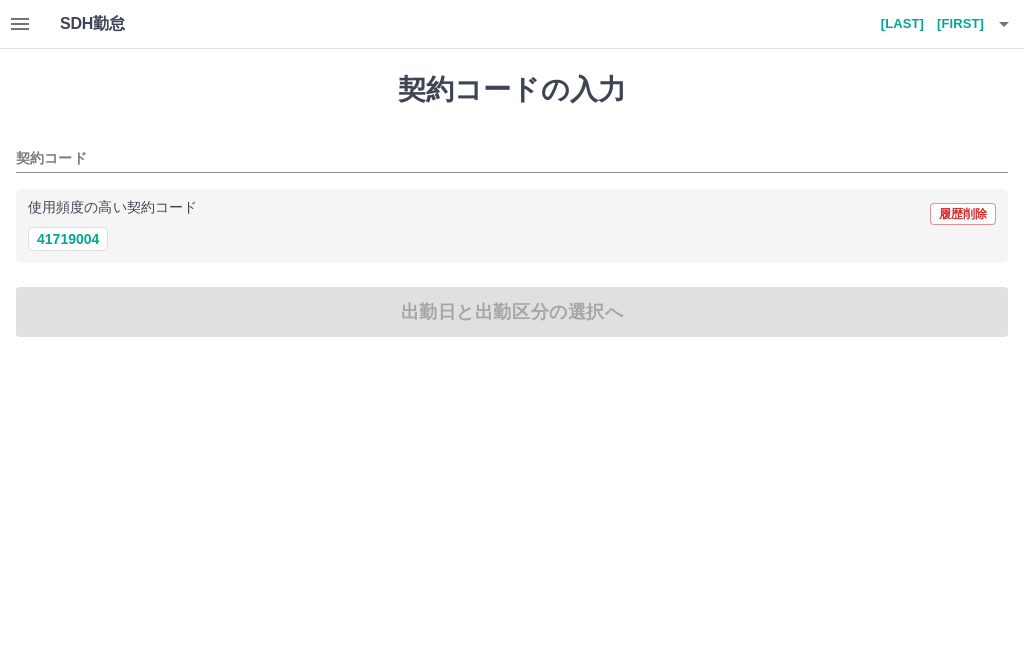 click on "41719004" at bounding box center (68, 239) 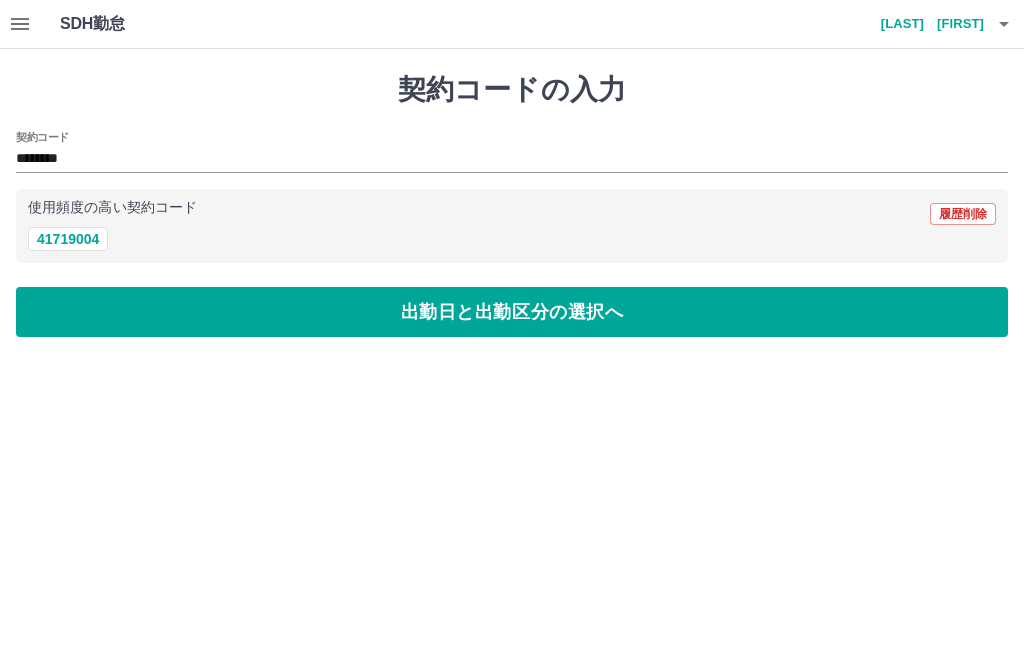 click on "出勤日と出勤区分の選択へ" at bounding box center [512, 312] 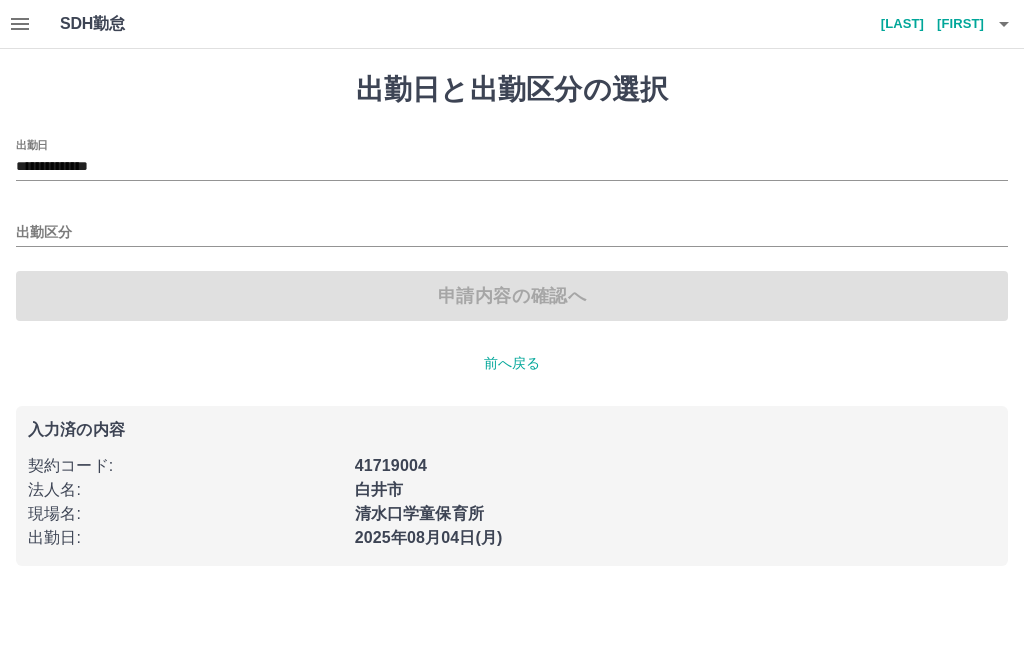 click on "**********" at bounding box center (512, 160) 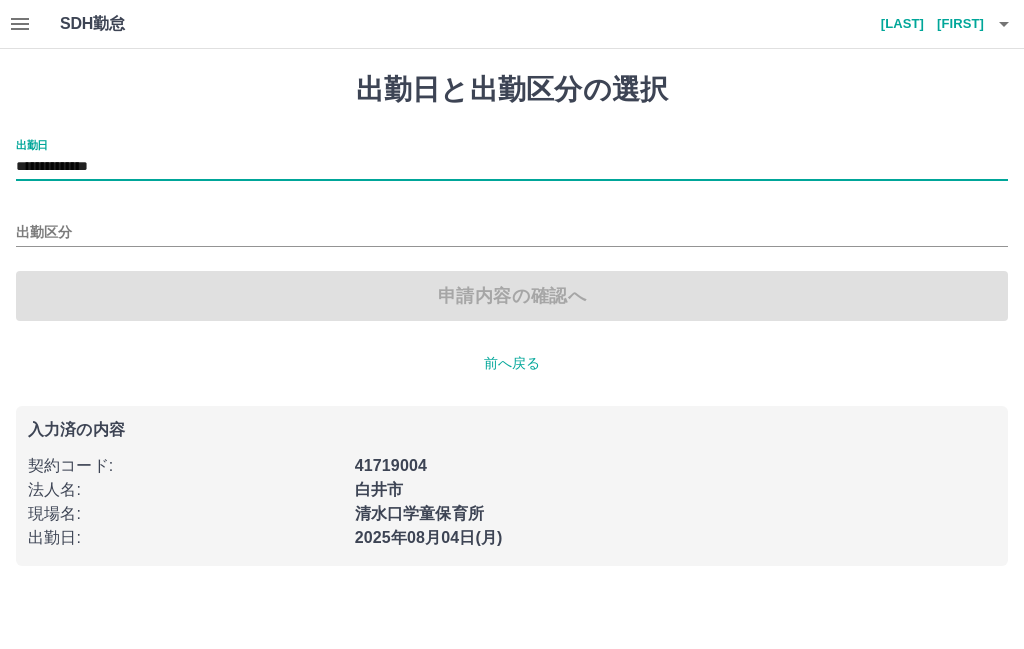 click on "**********" at bounding box center (512, 160) 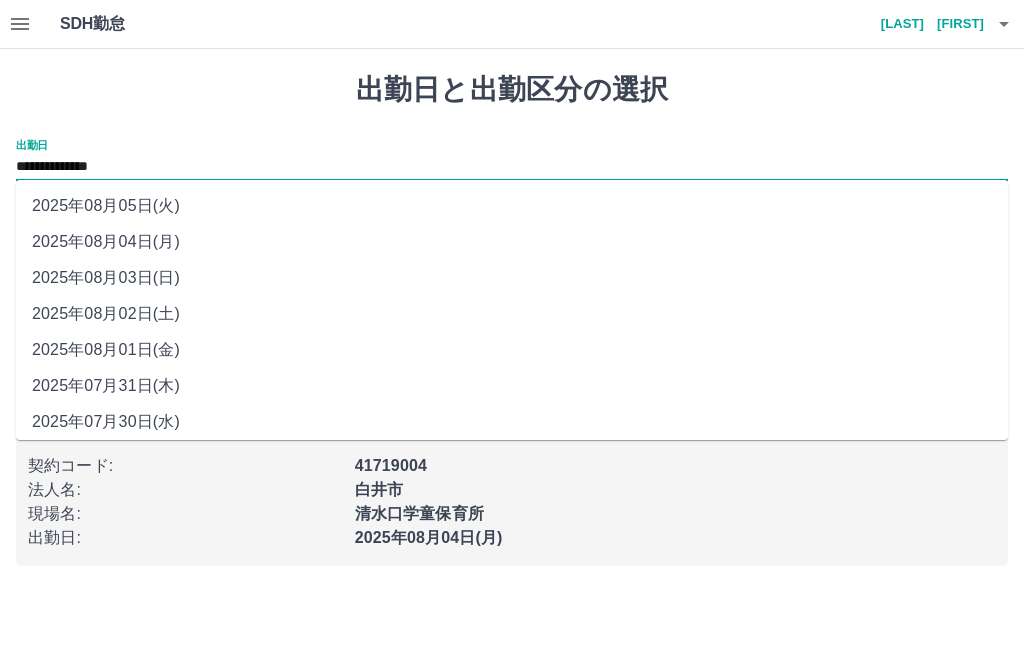 click on "2025年08月02日(土)" at bounding box center (512, 314) 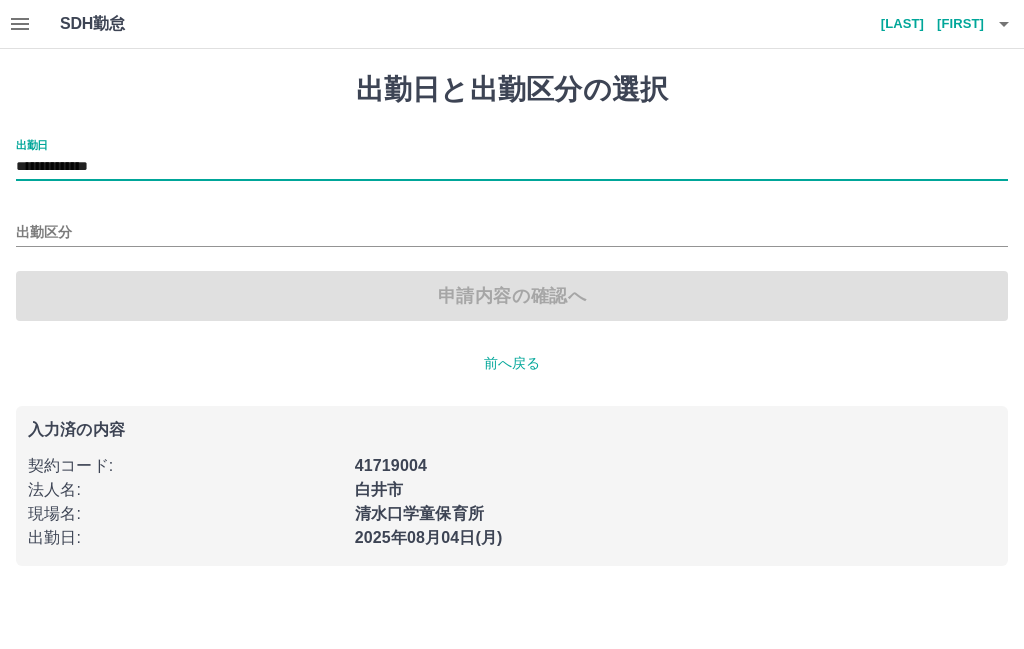 click on "出勤区分" at bounding box center (512, 233) 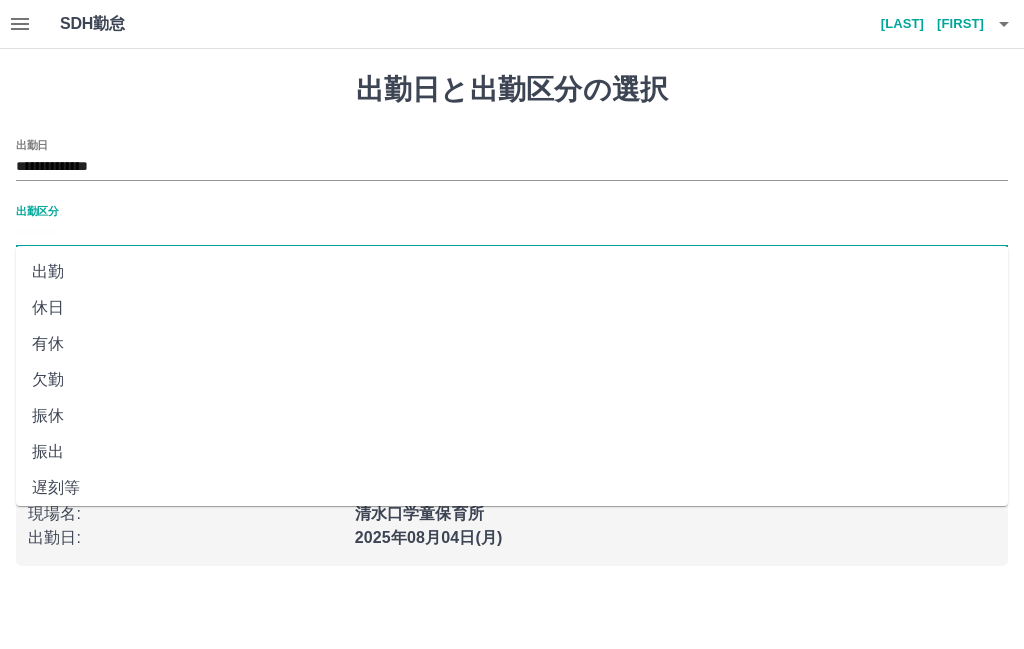 click on "休日" at bounding box center [512, 308] 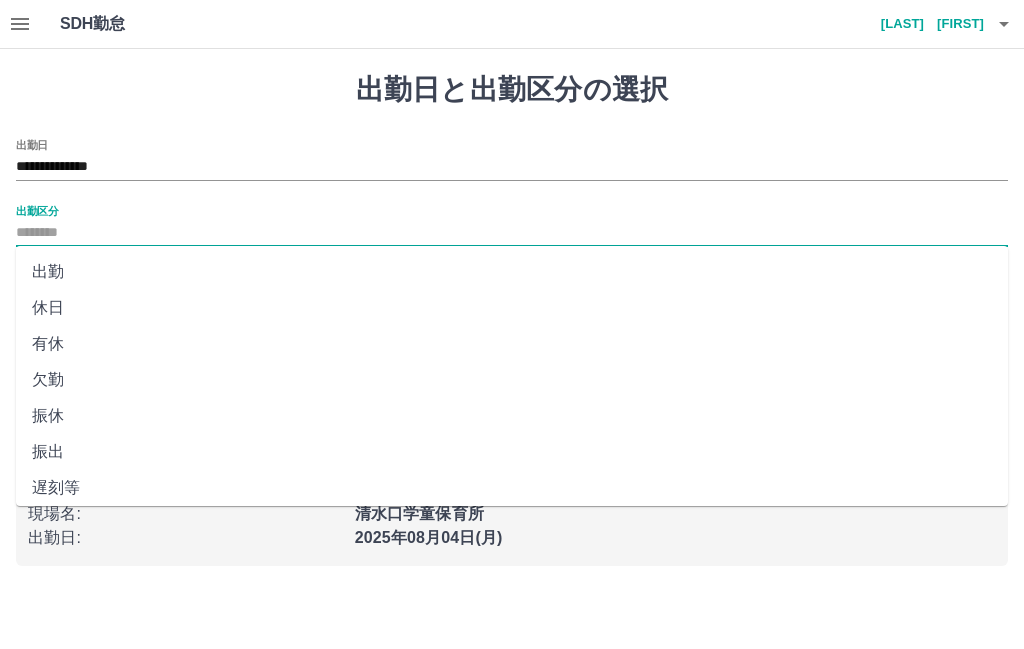 type on "**" 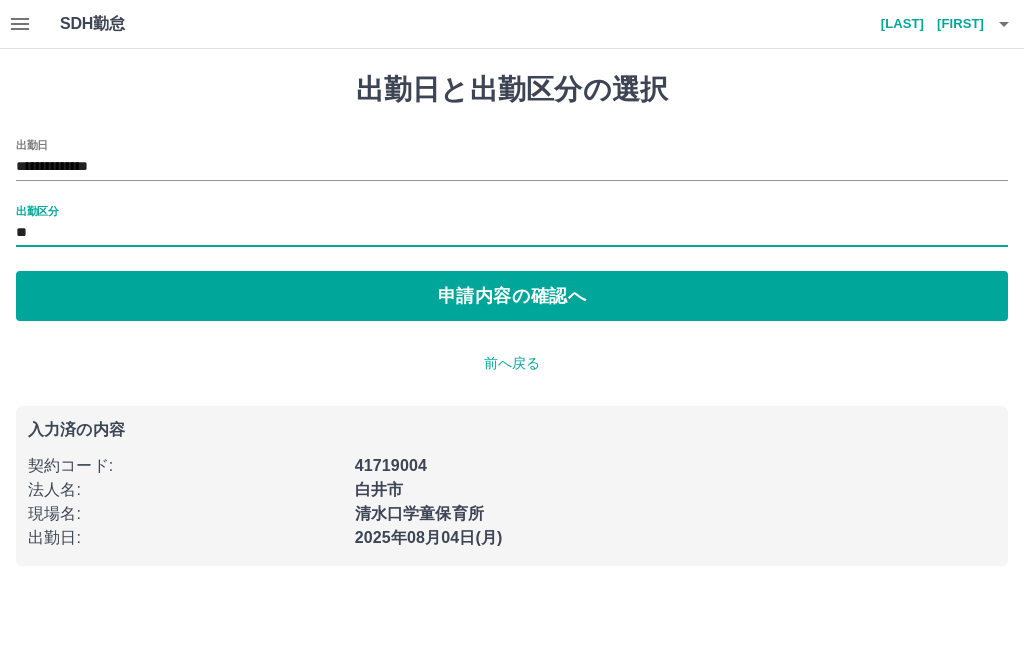 click on "申請内容の確認へ" at bounding box center (512, 296) 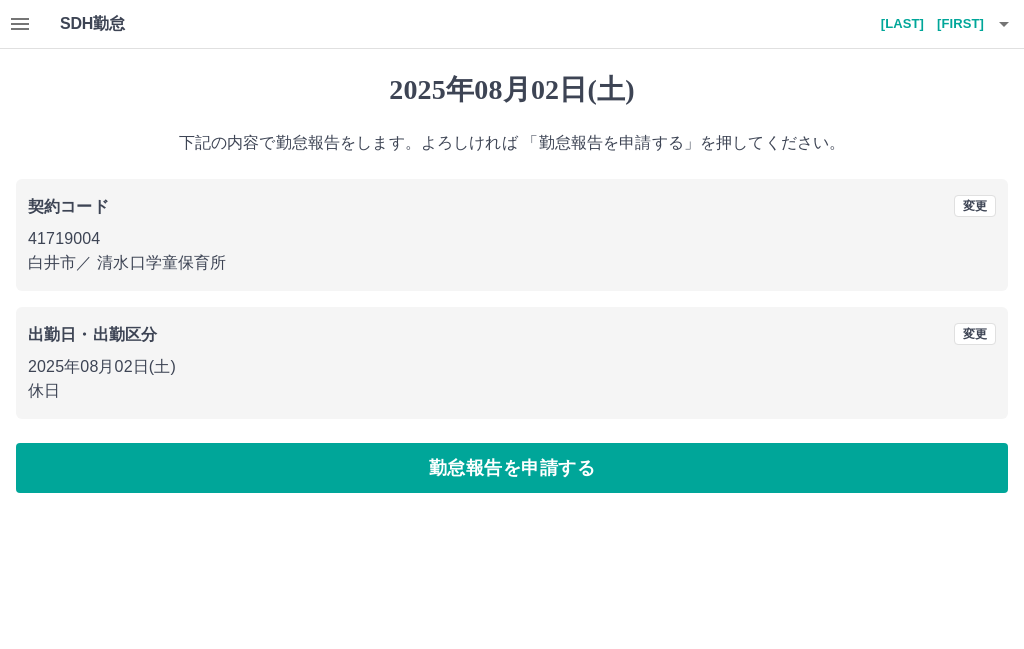 click on "勤怠報告を申請する" at bounding box center [512, 468] 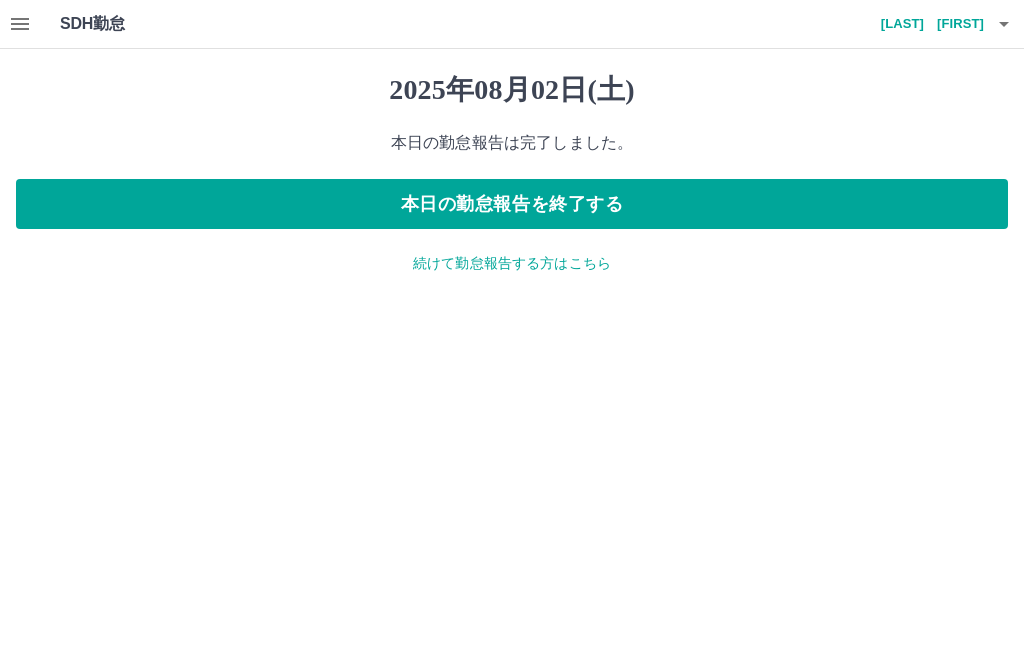click 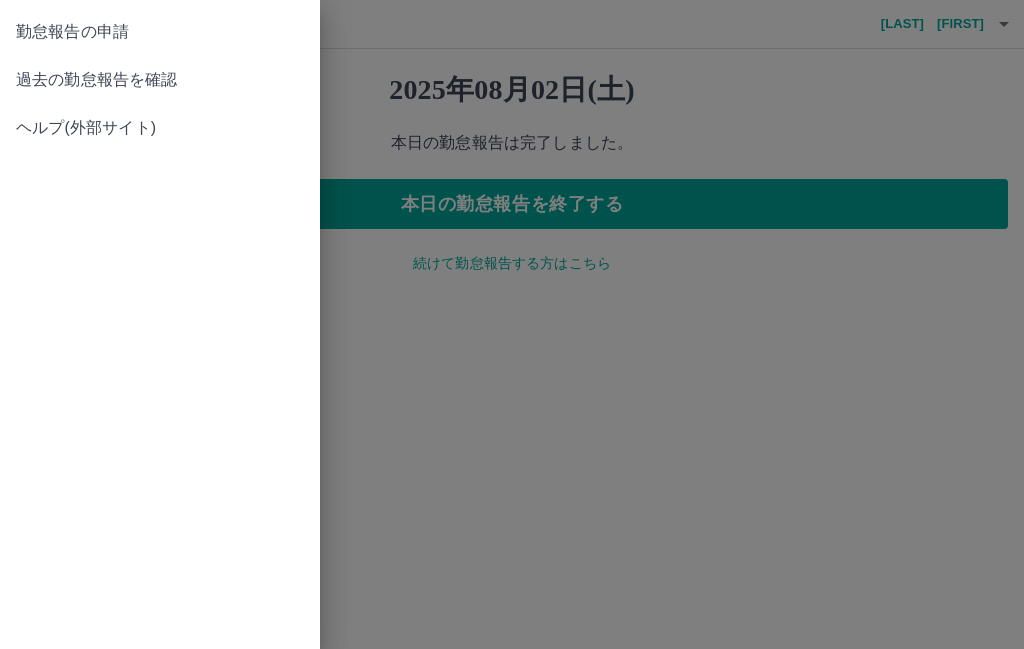 click on "過去の勤怠報告を確認" at bounding box center [160, 80] 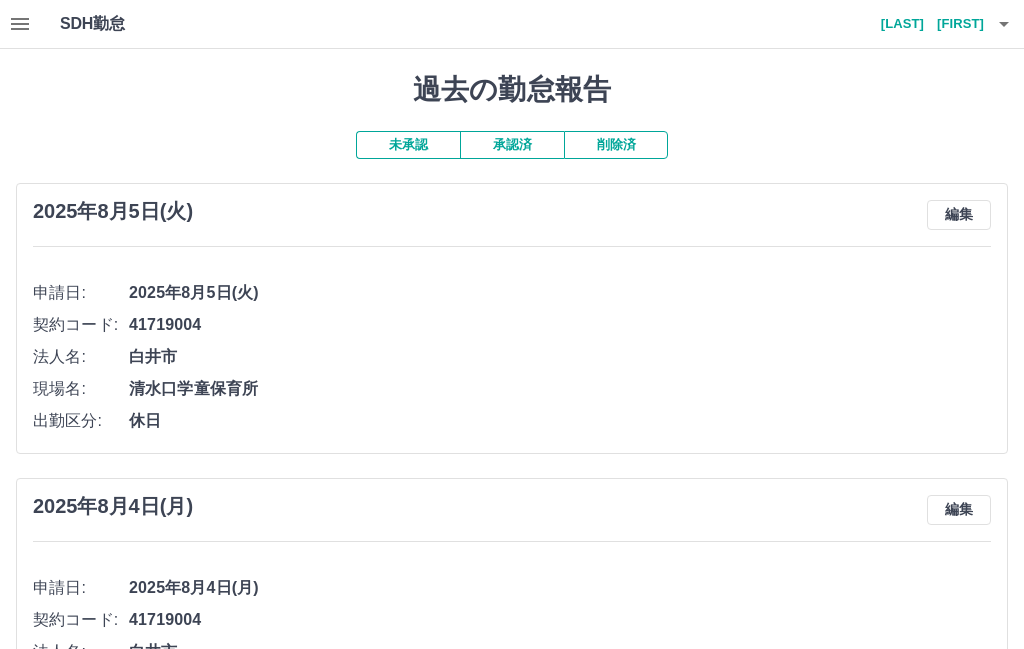click on "承認済" at bounding box center [512, 145] 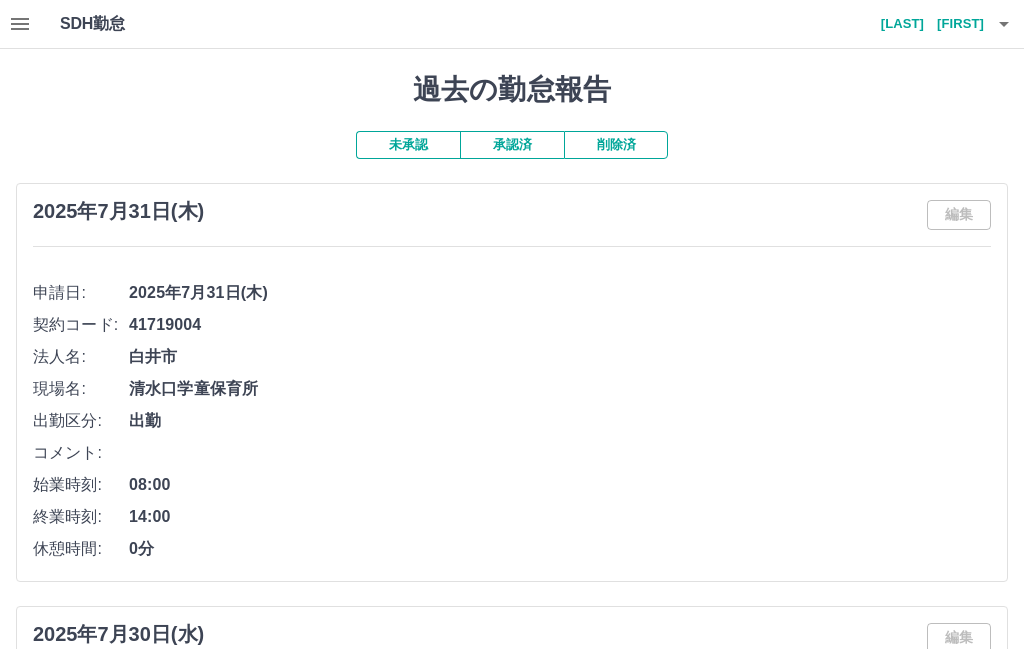 click 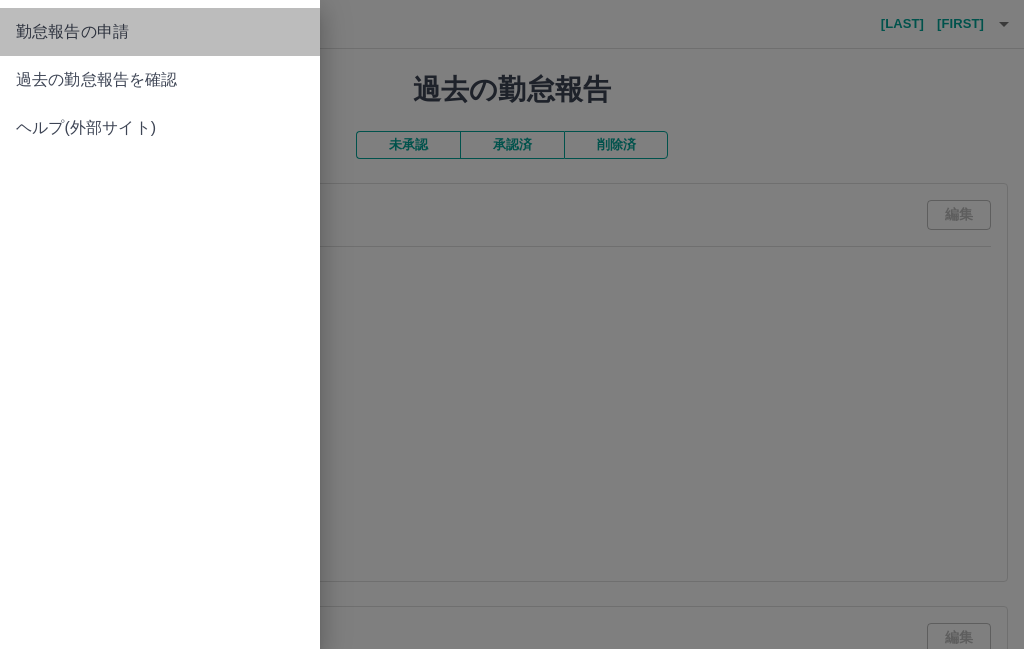click on "勤怠報告の申請" at bounding box center [160, 32] 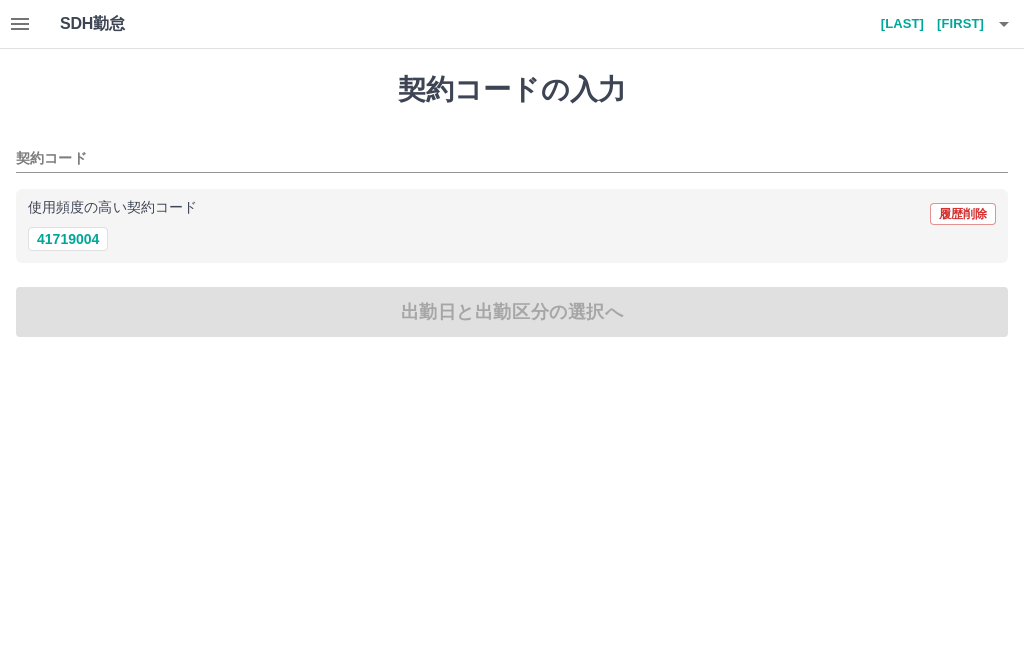 click on "使用頻度の高い契約コード 履歴削除" at bounding box center (512, 214) 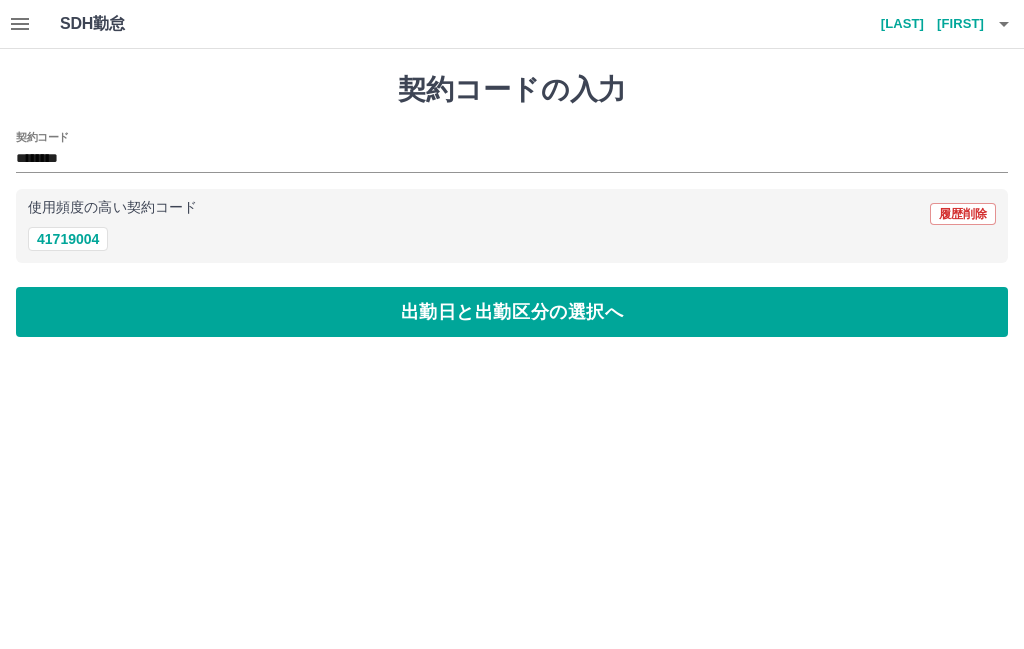 click on "出勤日と出勤区分の選択へ" at bounding box center (512, 312) 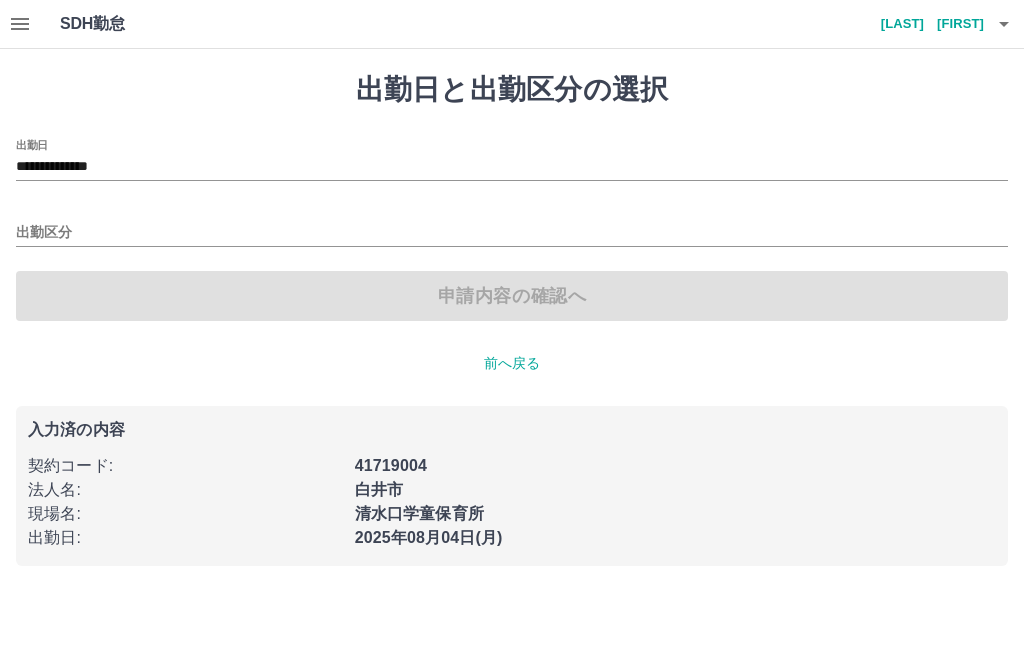 click on "**********" at bounding box center [512, 167] 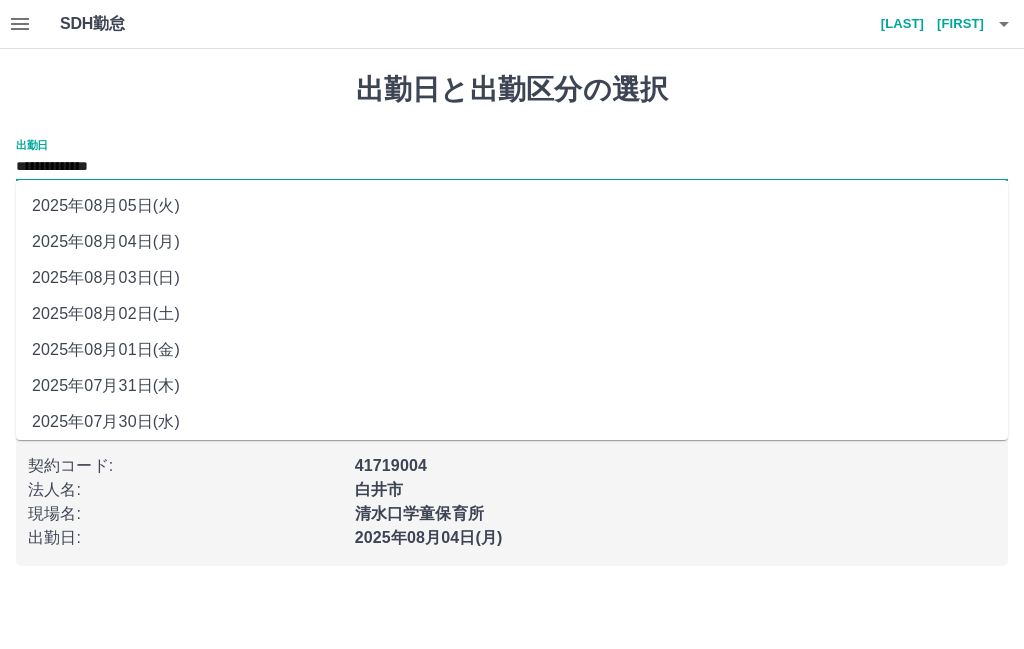 click on "2025年08月01日(金)" at bounding box center [512, 350] 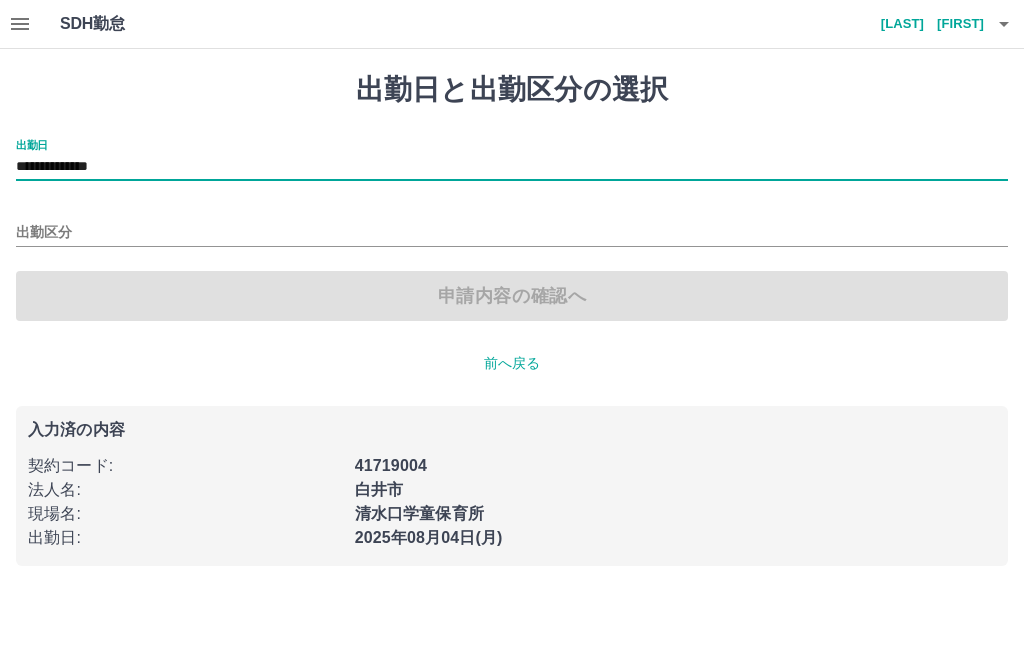 click on "出勤区分" at bounding box center [512, 233] 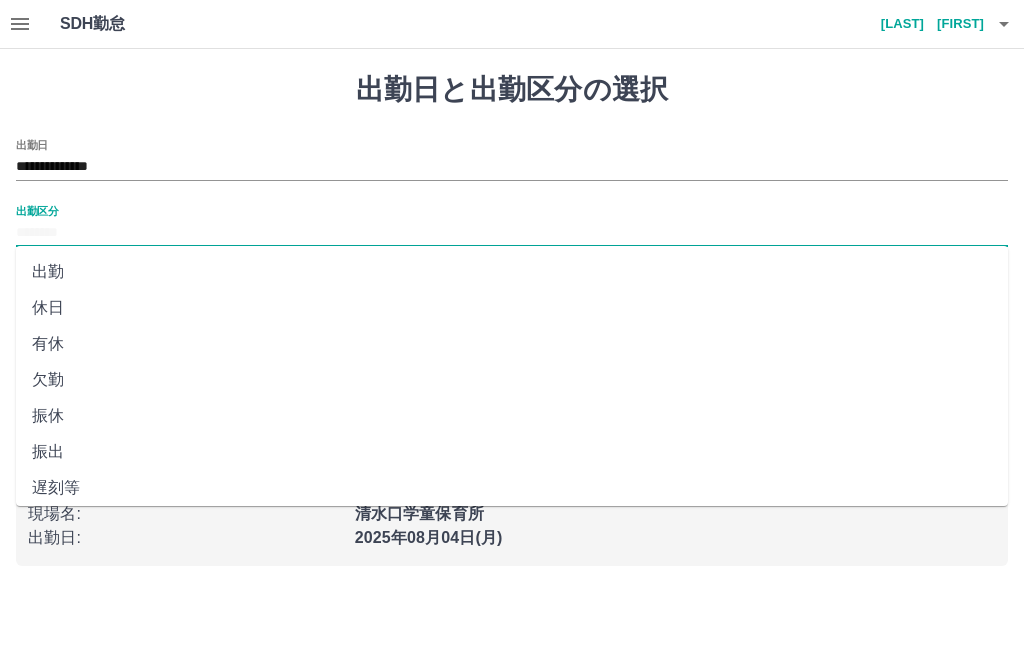 scroll, scrollTop: 0, scrollLeft: 0, axis: both 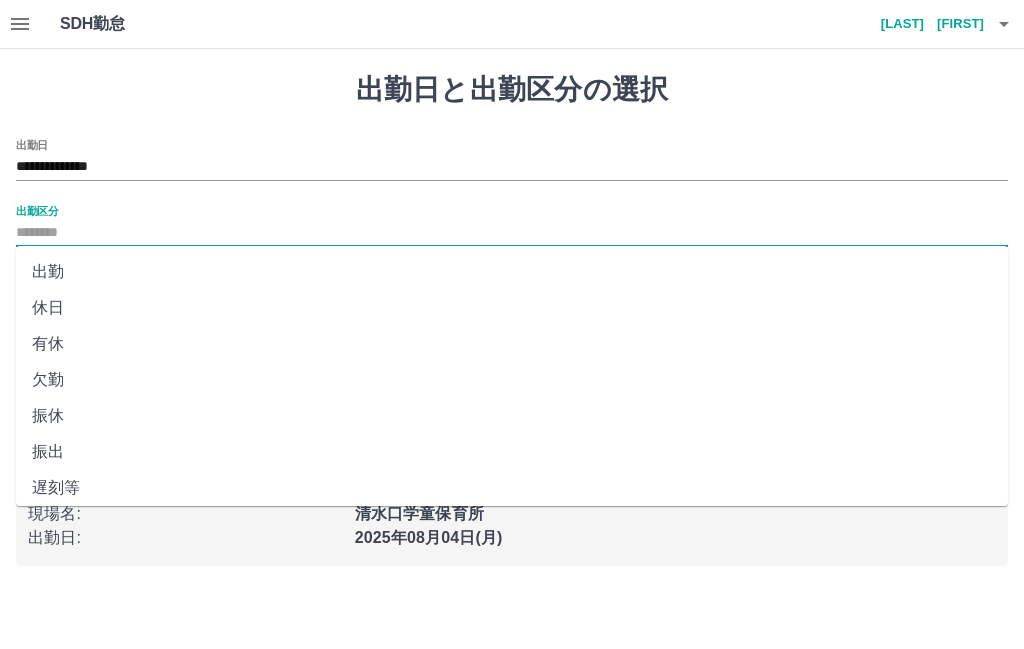 click on "休日" at bounding box center (512, 308) 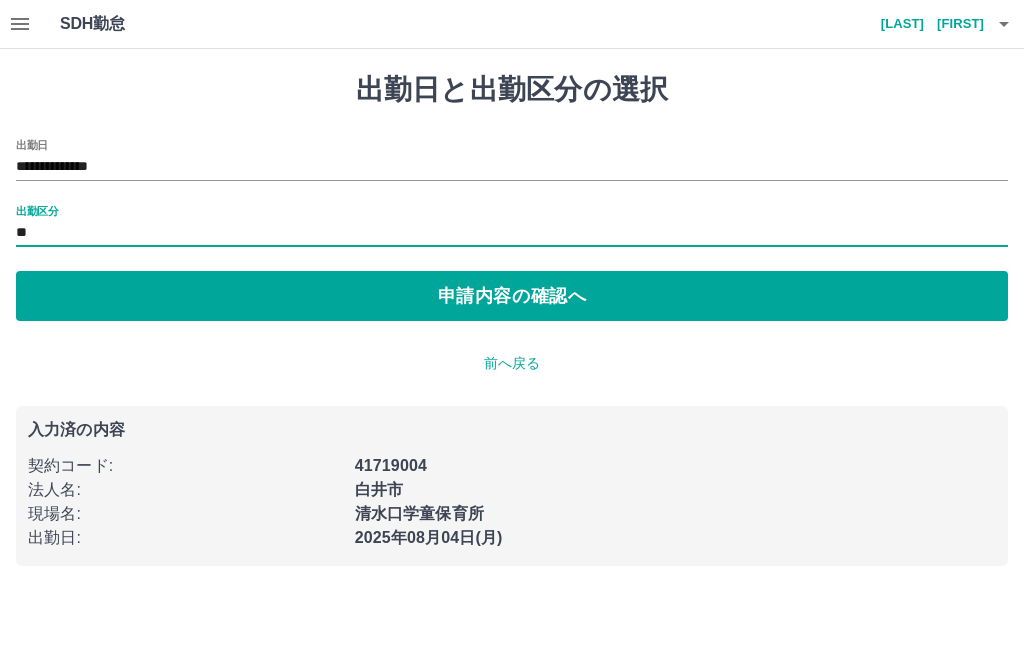 click on "申請内容の確認へ" at bounding box center [512, 296] 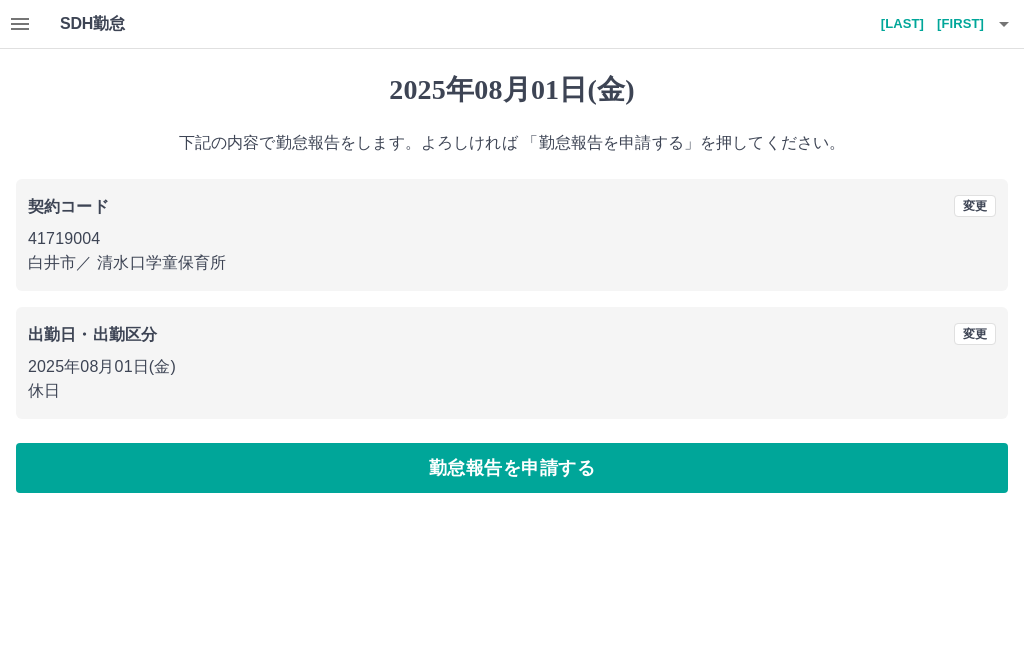 click on "勤怠報告を申請する" at bounding box center [512, 468] 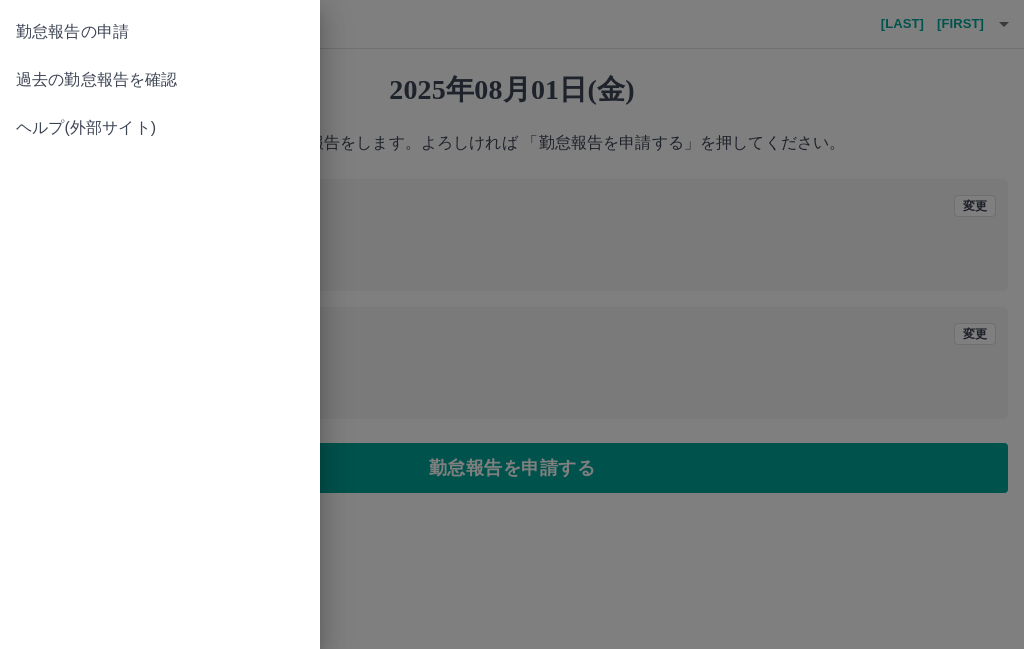 click on "過去の勤怠報告を確認" at bounding box center (160, 80) 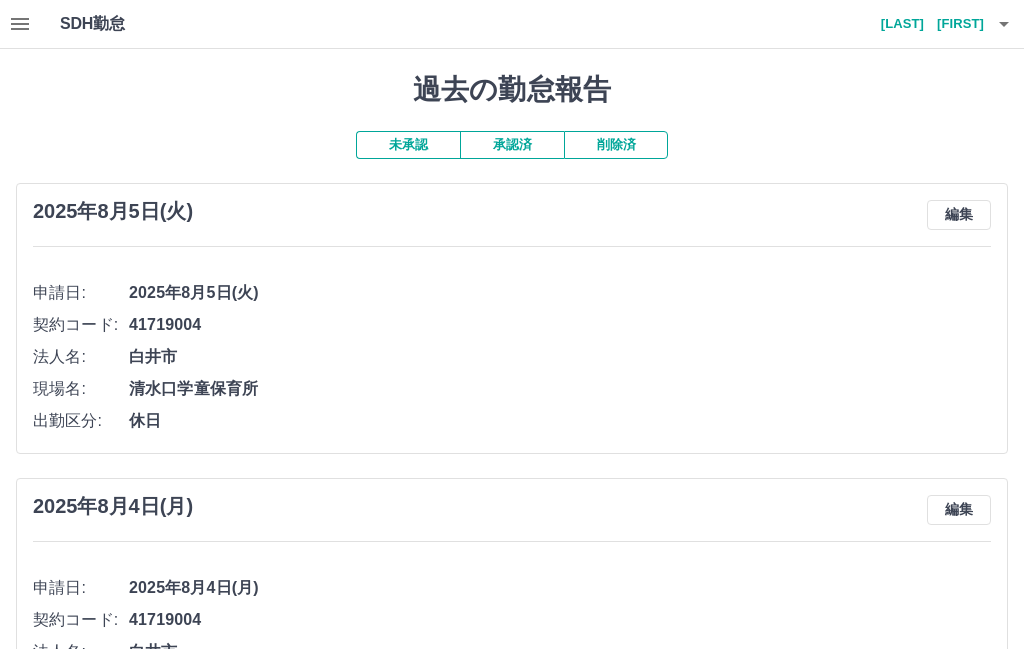 click on "未承認" at bounding box center [408, 145] 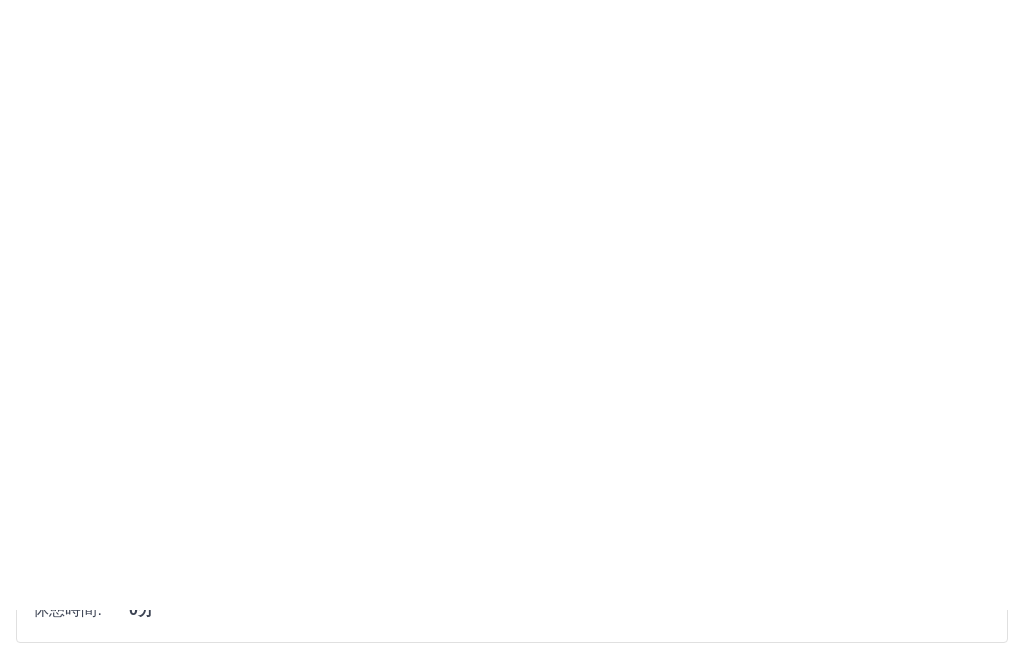 scroll, scrollTop: 0, scrollLeft: 0, axis: both 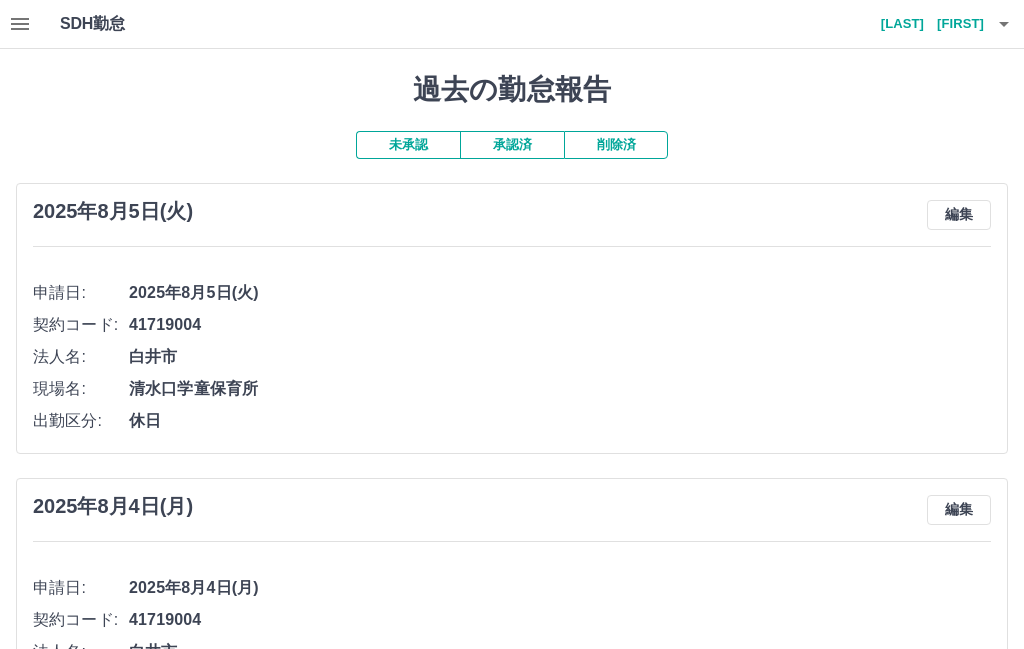 click on "[LAST]　[FIRST]" at bounding box center (924, 24) 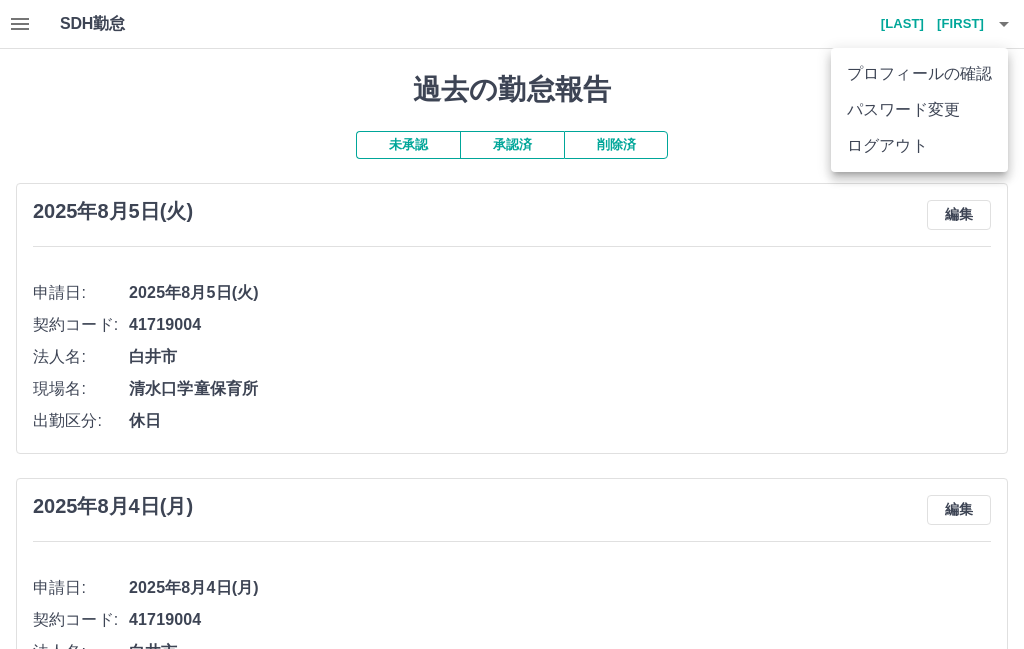 click on "ログアウト" at bounding box center [919, 146] 